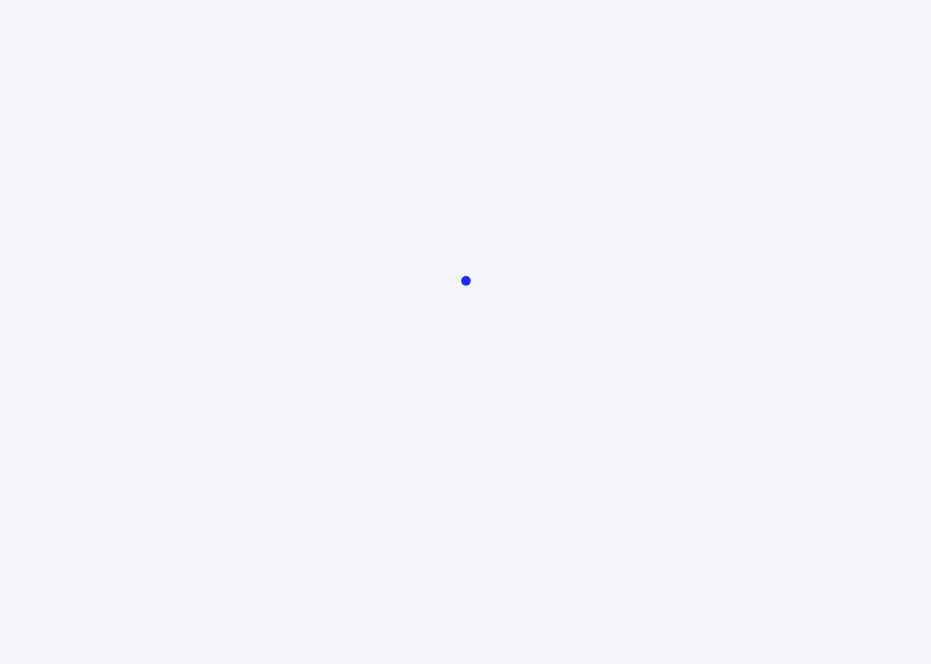 scroll, scrollTop: 0, scrollLeft: 0, axis: both 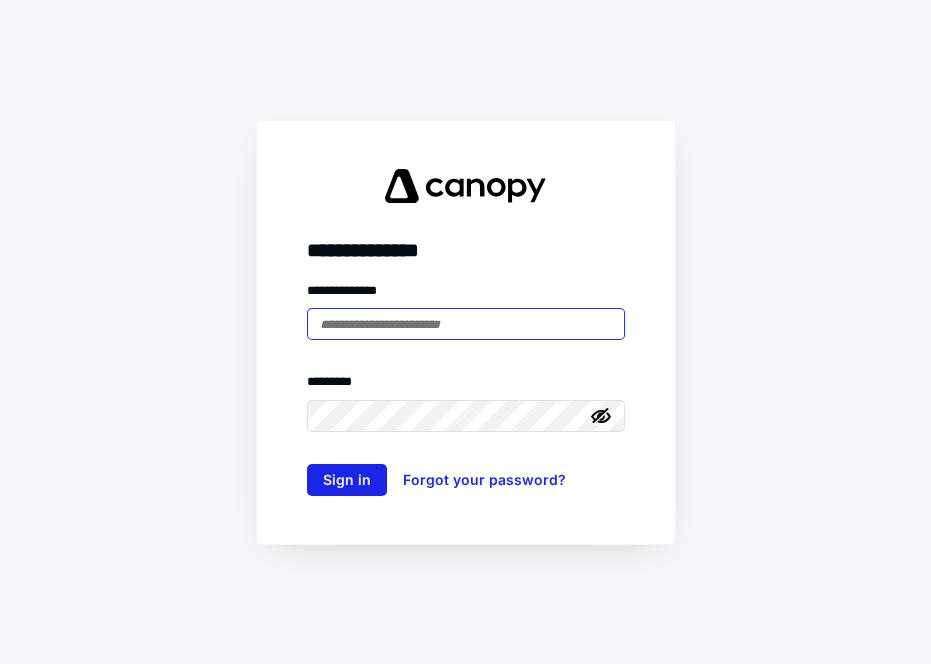type on "**********" 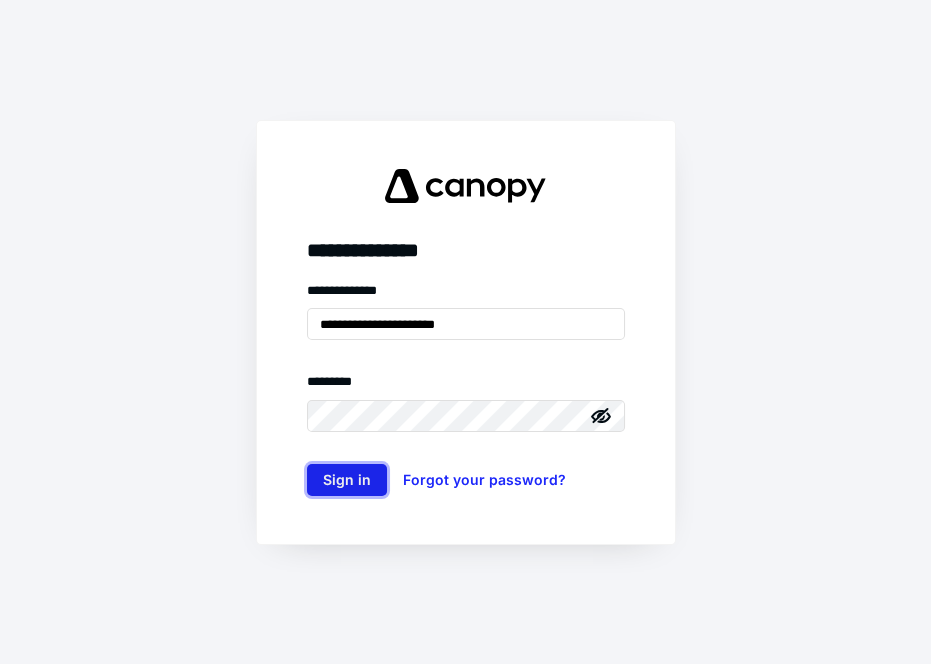 click on "Sign in" at bounding box center [347, 480] 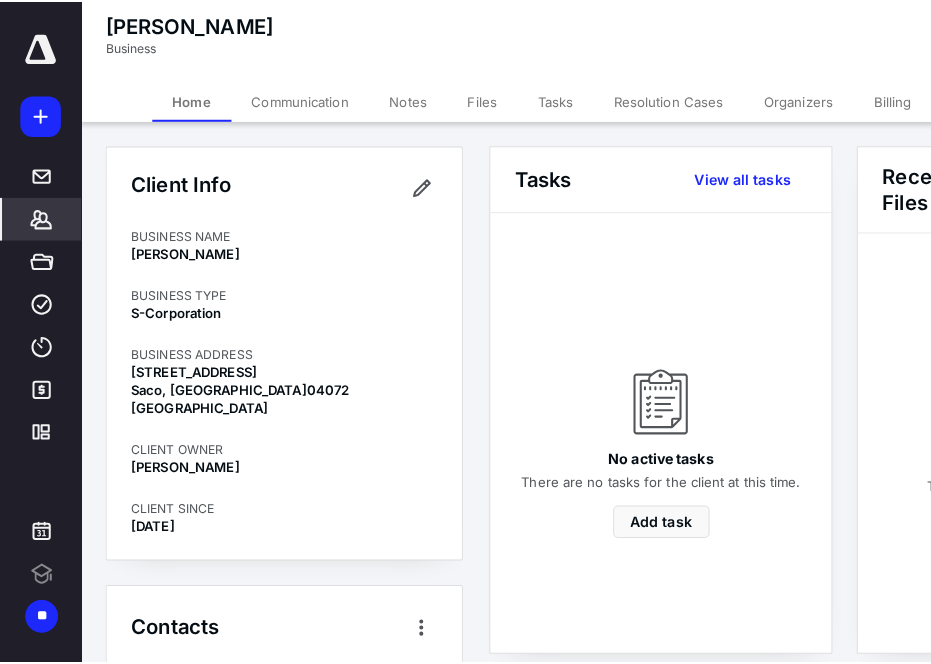scroll, scrollTop: 0, scrollLeft: 0, axis: both 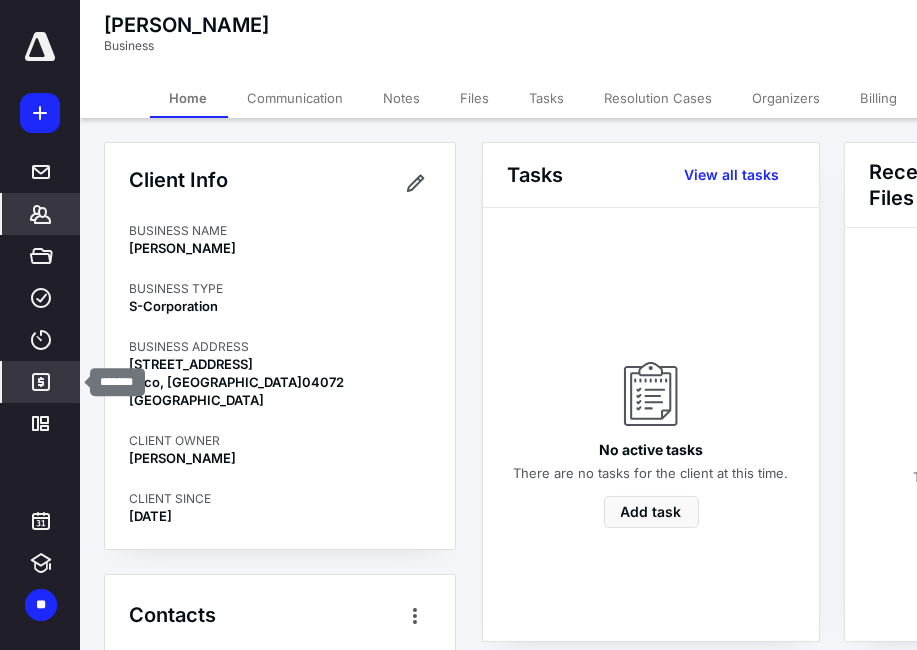 click on "*******" at bounding box center (41, 382) 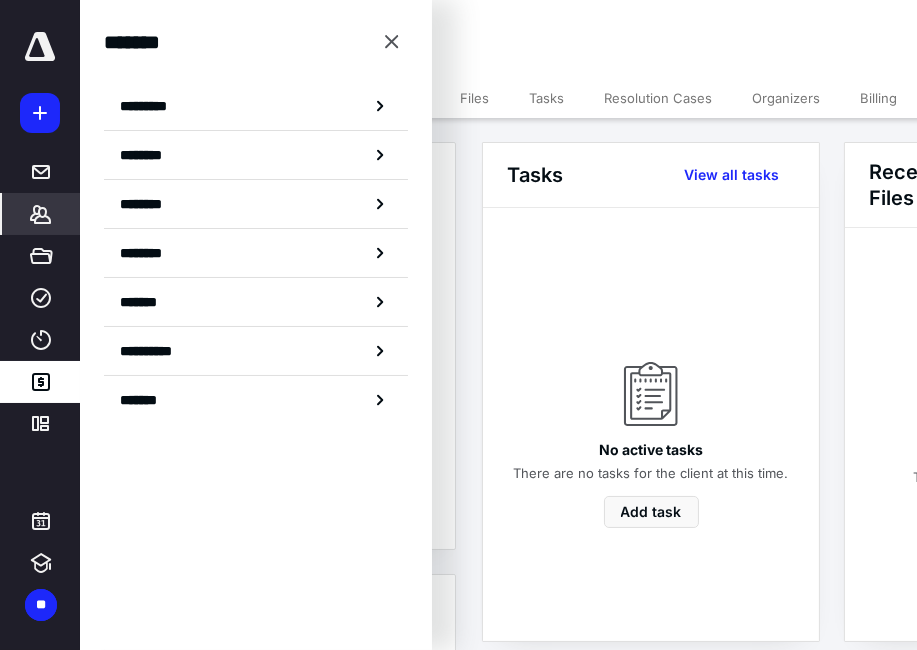 click 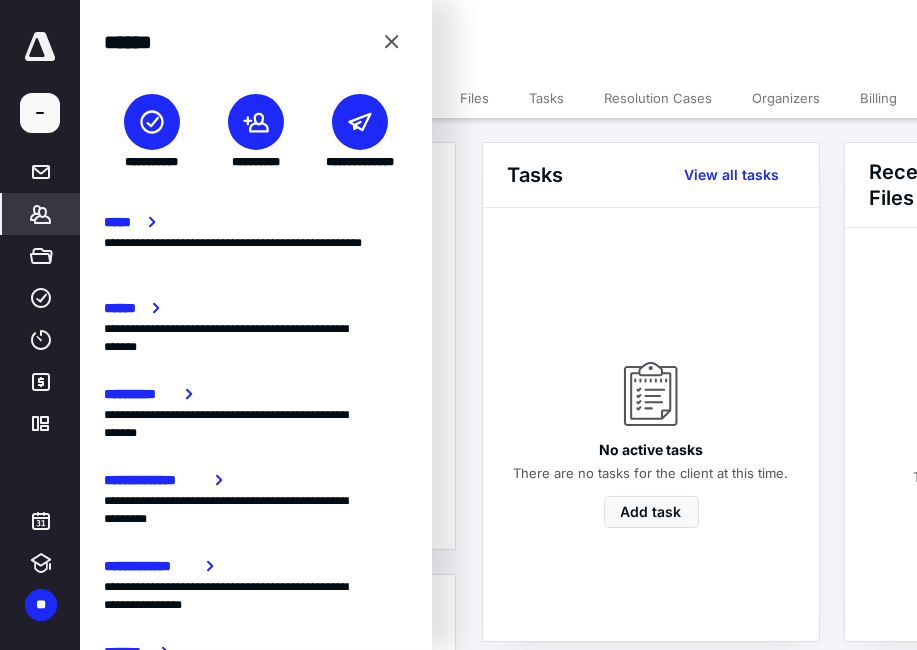 click 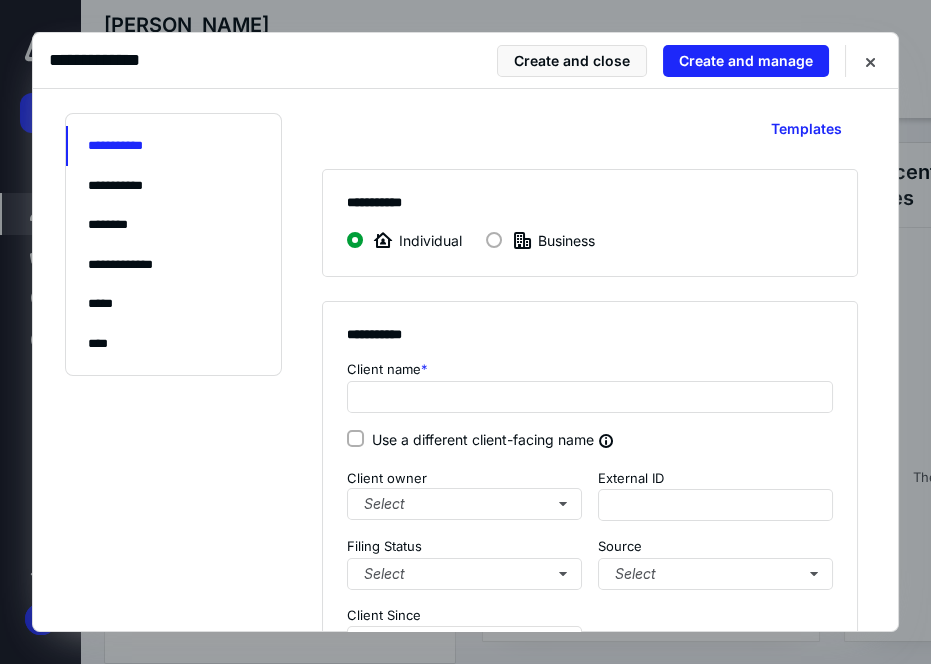 click at bounding box center [494, 240] 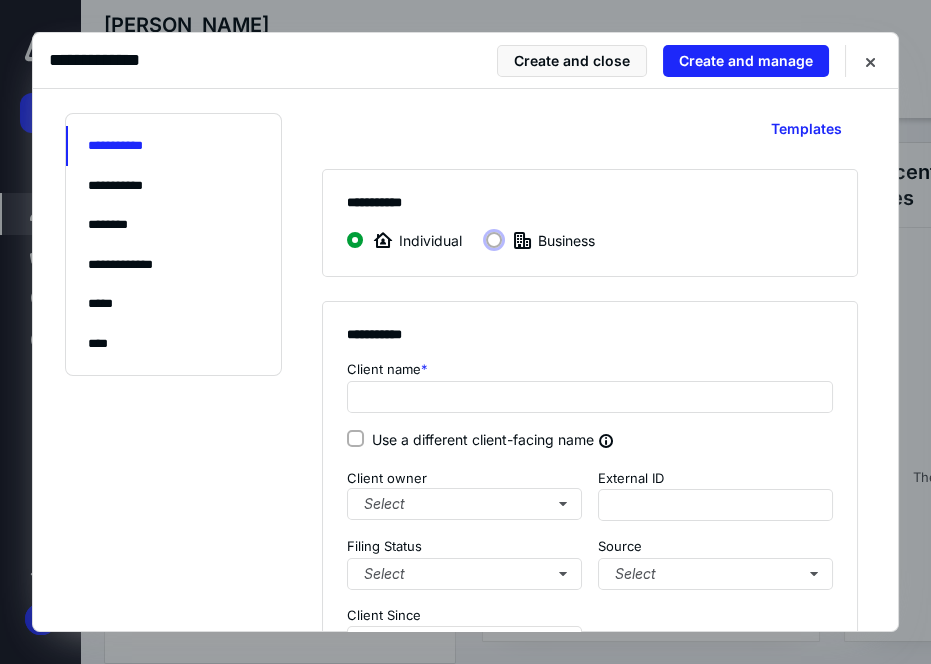 click on "Business" at bounding box center [497, -999990] 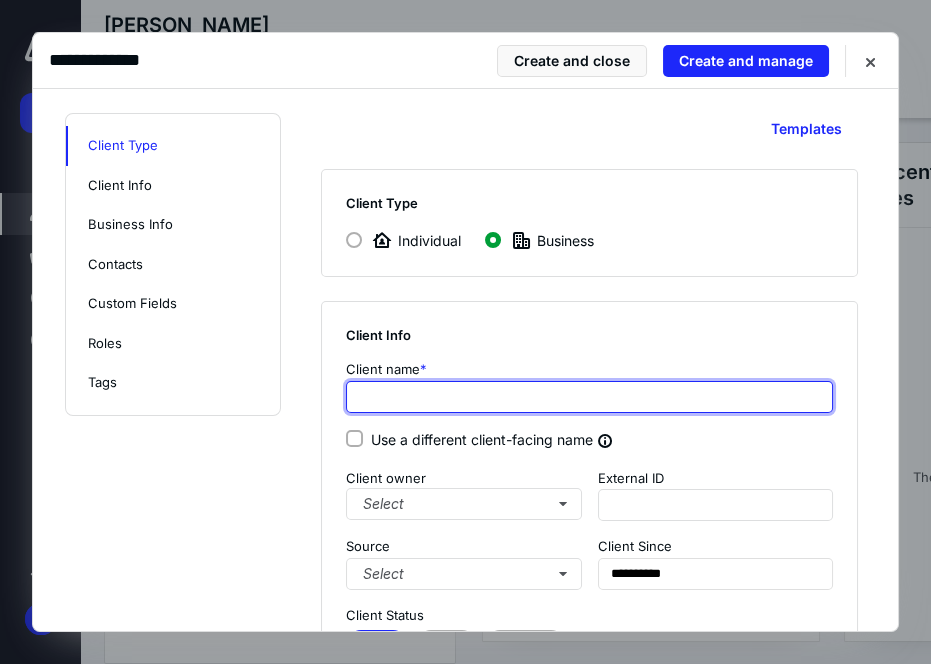 click at bounding box center [589, 397] 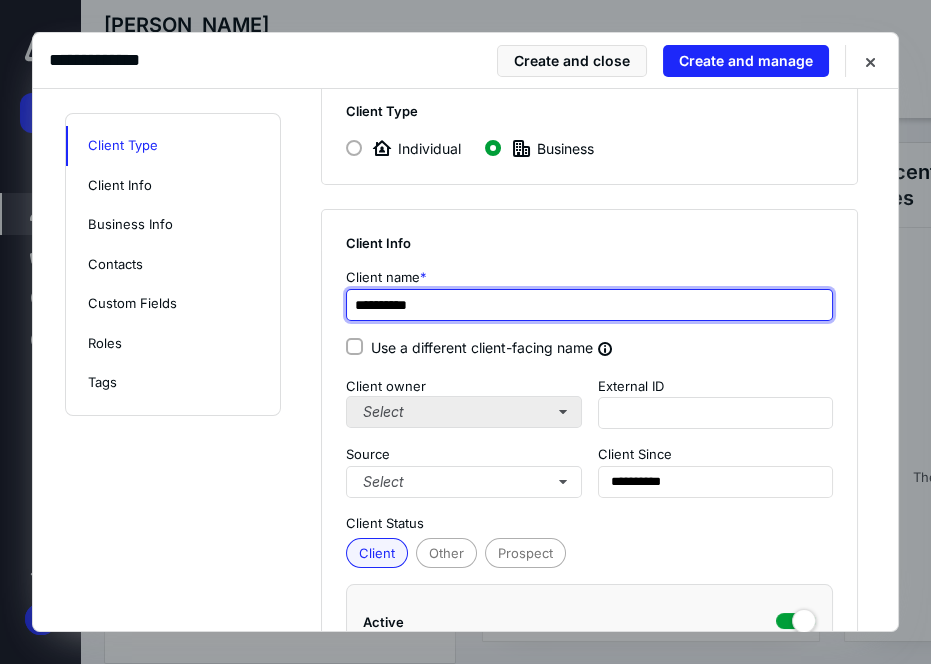 scroll, scrollTop: 93, scrollLeft: 0, axis: vertical 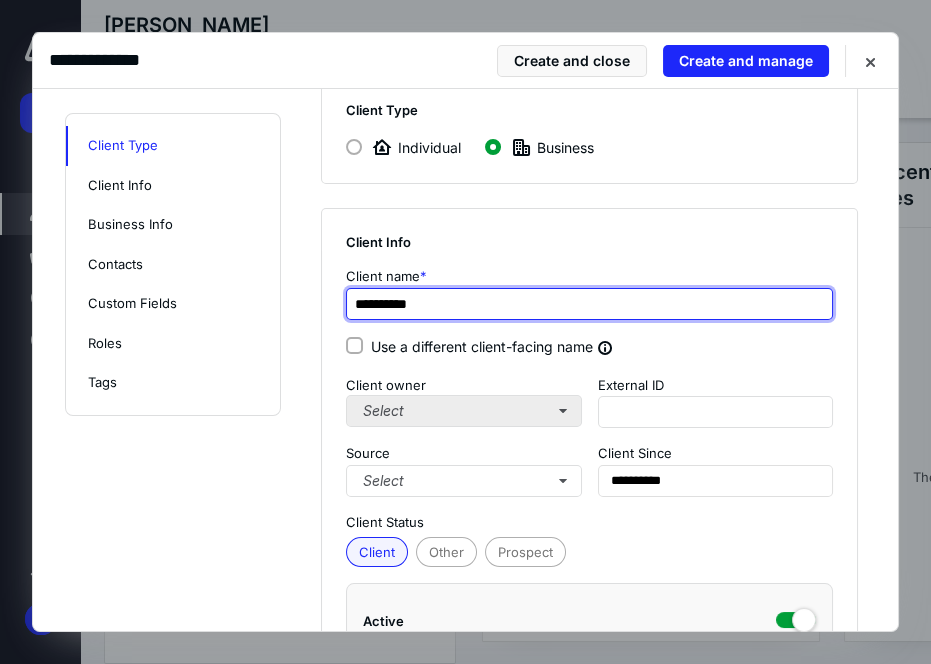 type on "**********" 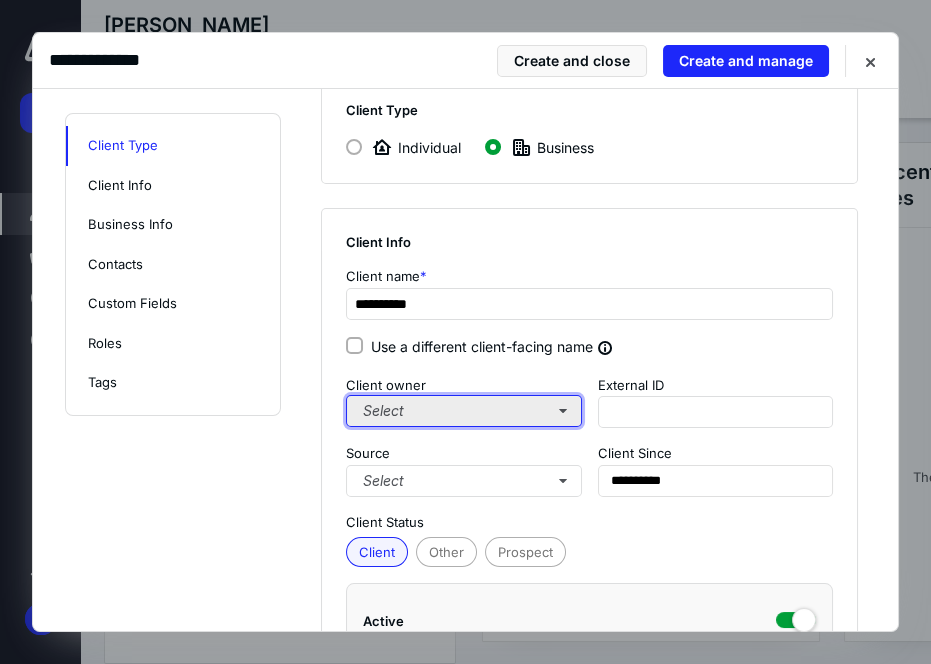 type on "**********" 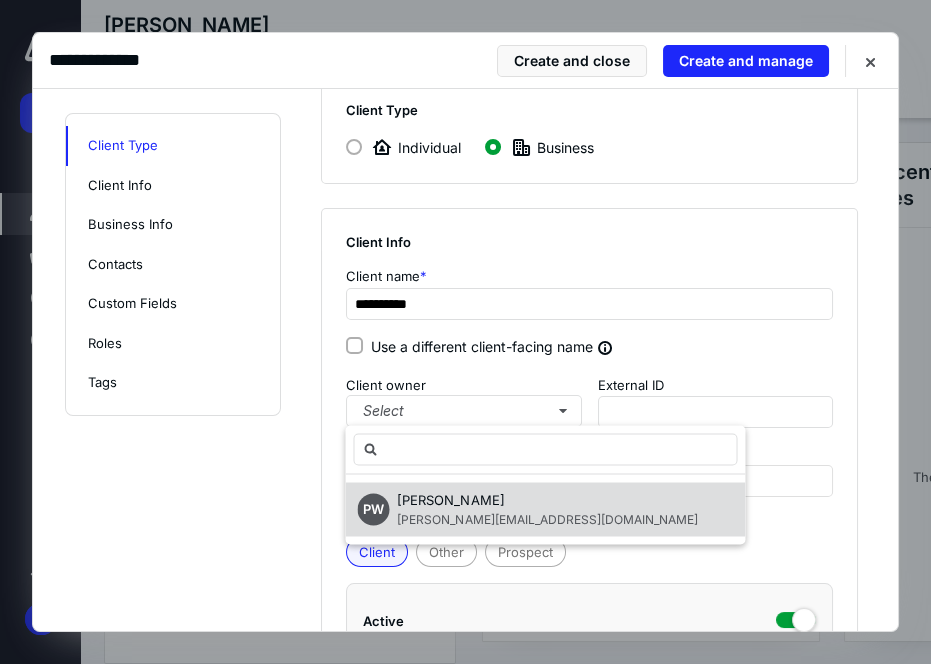 click on "[PERSON_NAME]" at bounding box center [450, 499] 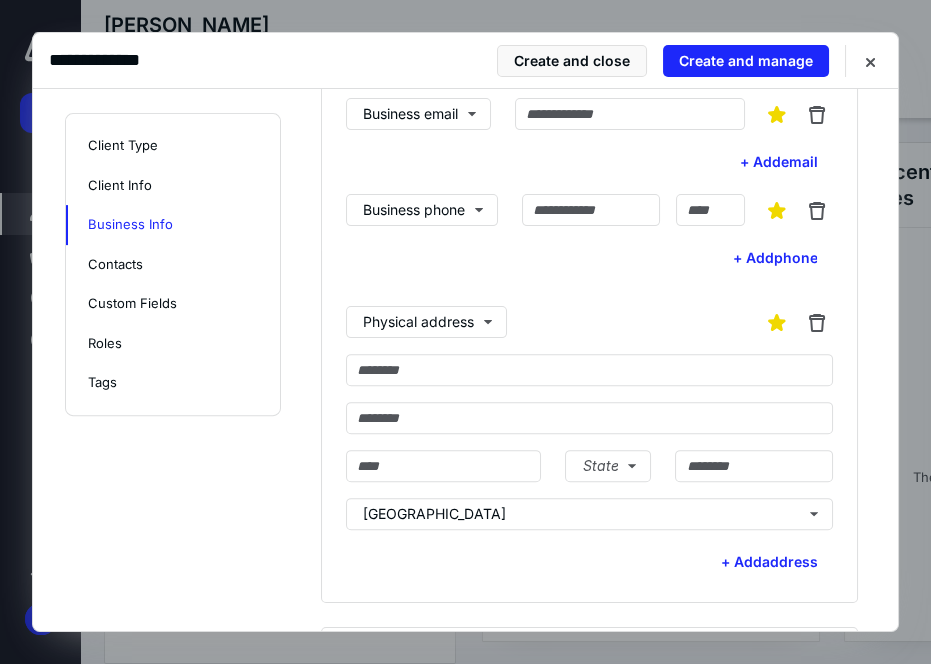 scroll, scrollTop: 1073, scrollLeft: 0, axis: vertical 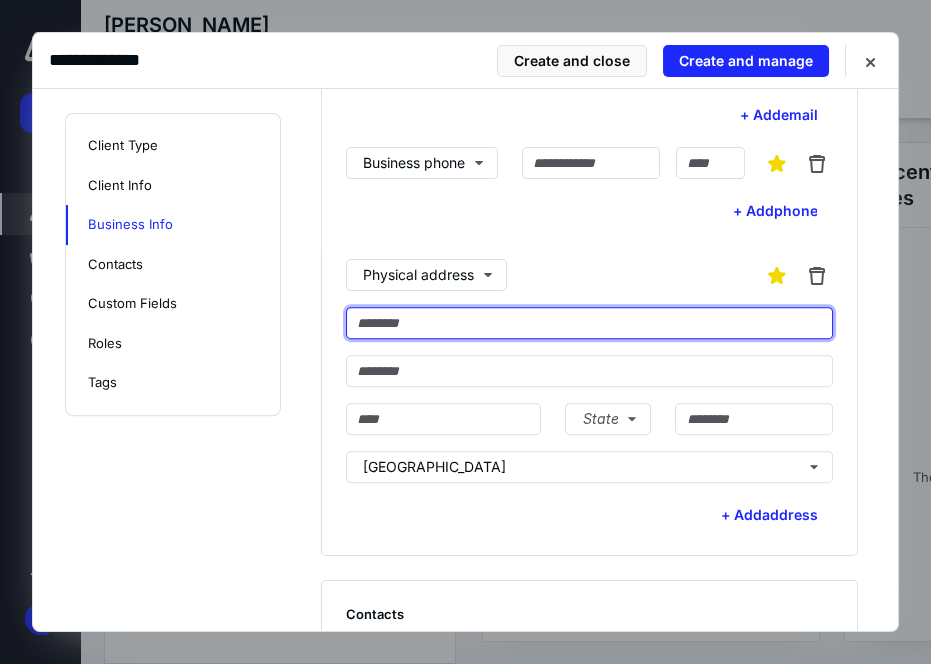 click at bounding box center [589, 323] 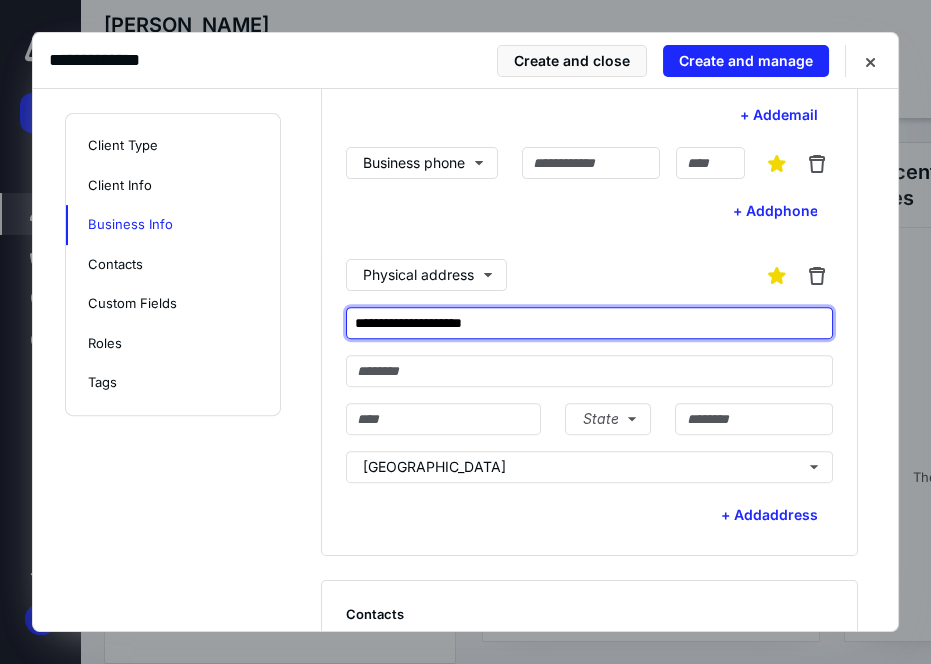 type on "**********" 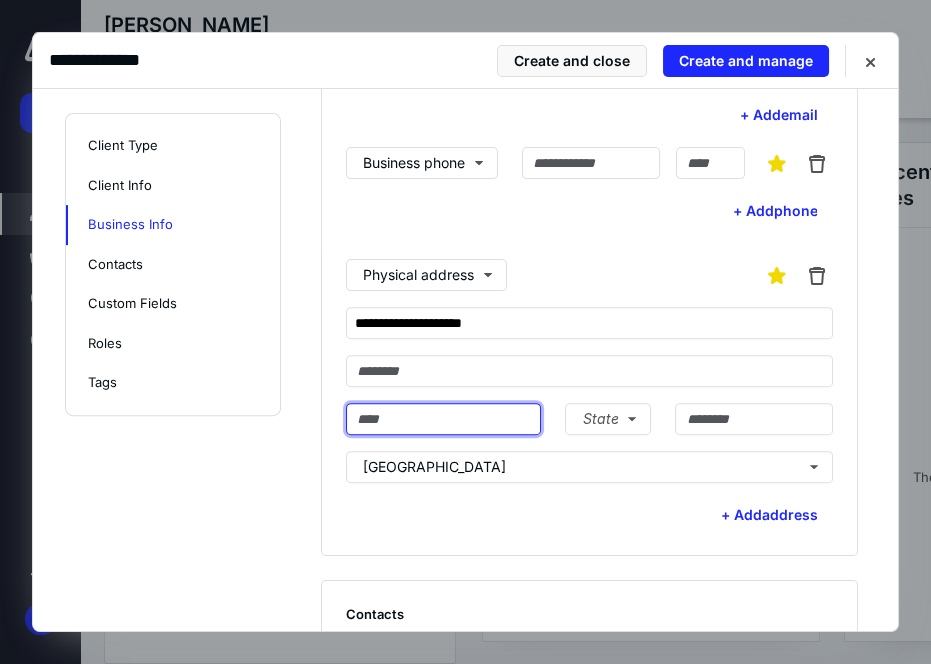 drag, startPoint x: 419, startPoint y: 409, endPoint x: 458, endPoint y: 403, distance: 39.45884 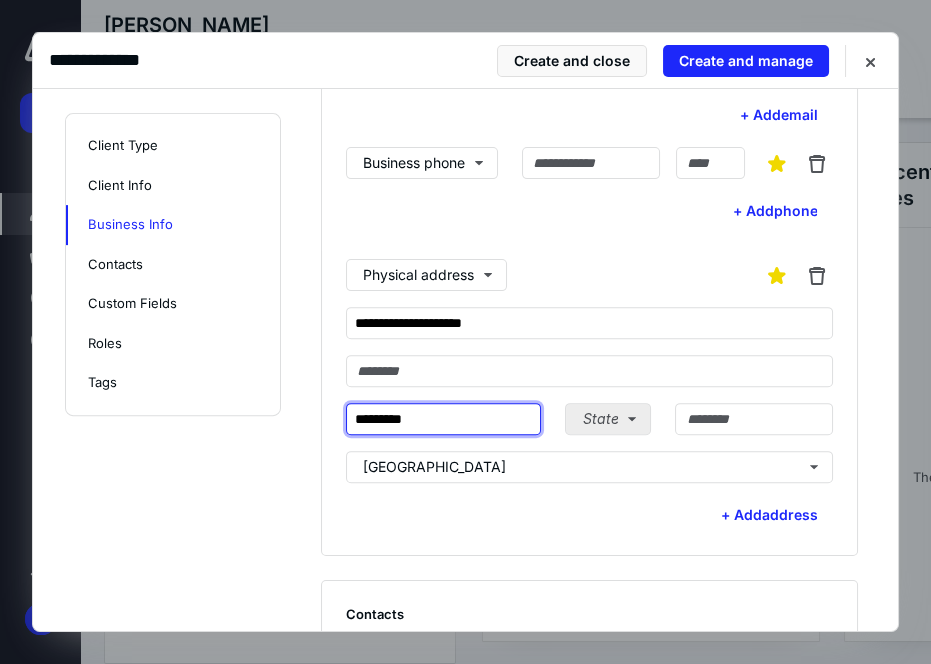 type on "*********" 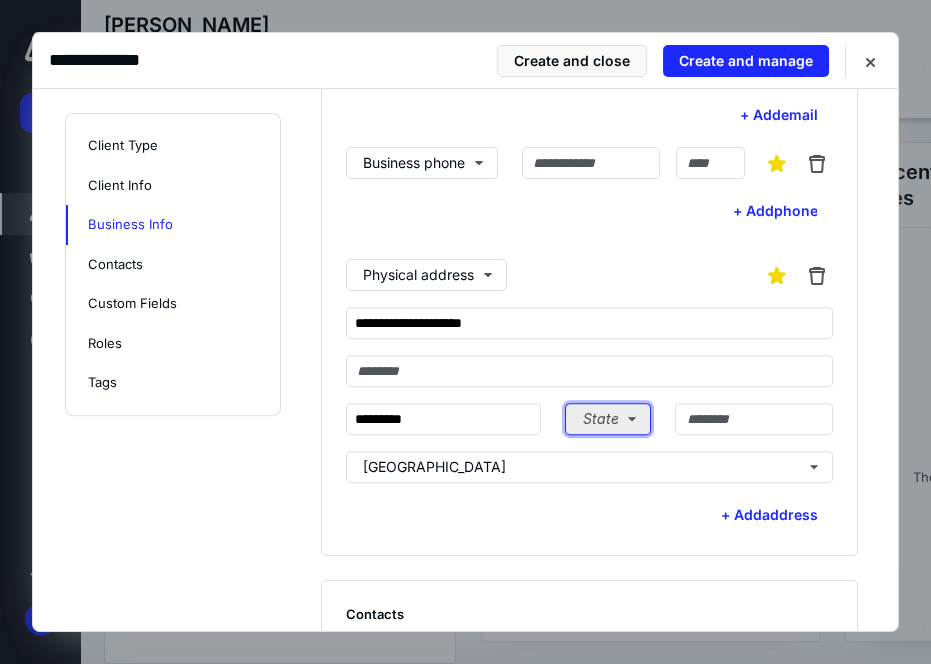 click on "State" at bounding box center [608, 419] 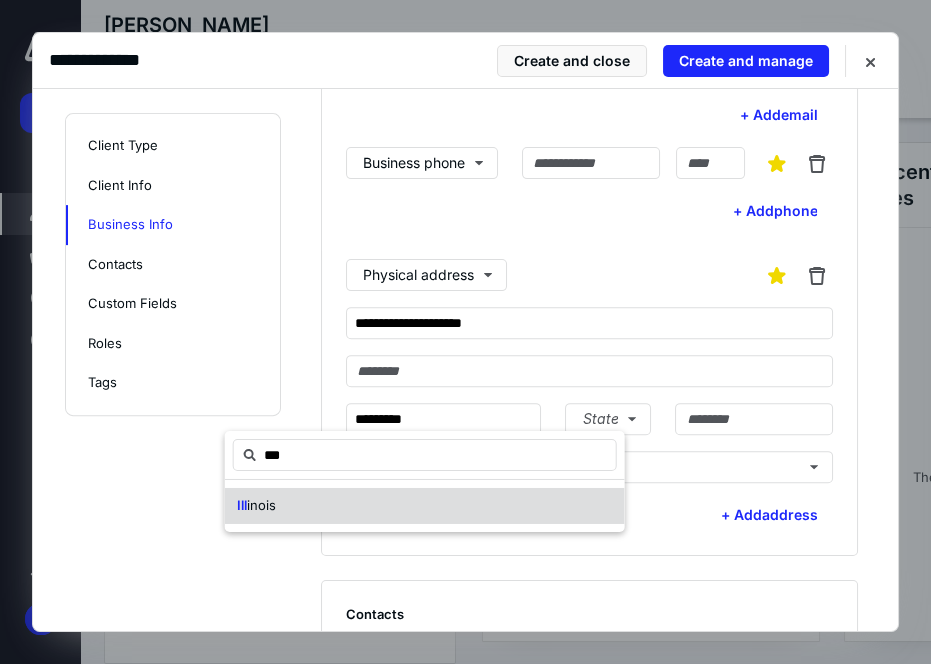click on "Ill inois" at bounding box center (425, 506) 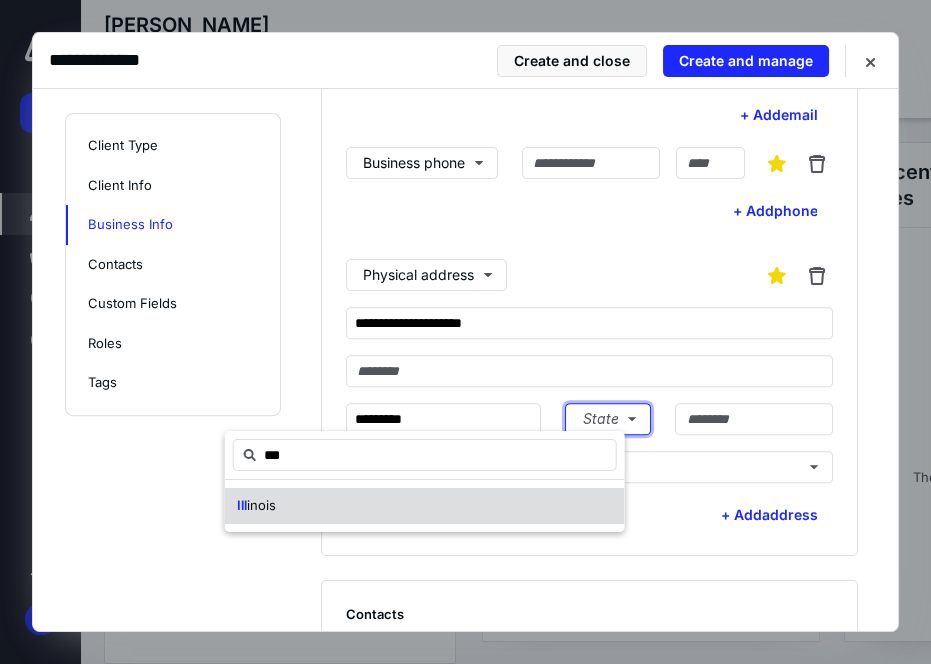 type 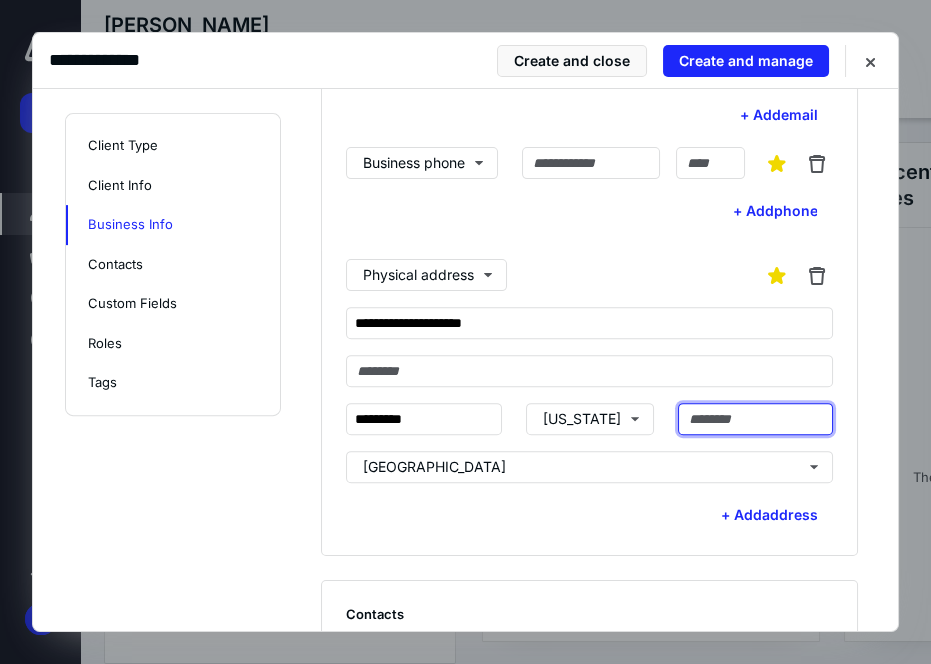 click at bounding box center [756, 419] 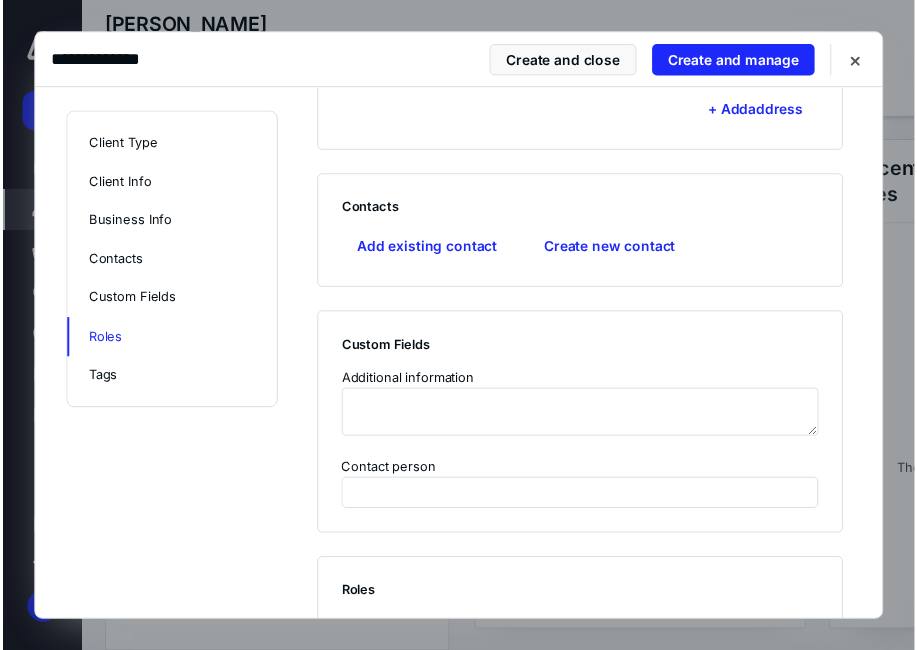 scroll, scrollTop: 1492, scrollLeft: 0, axis: vertical 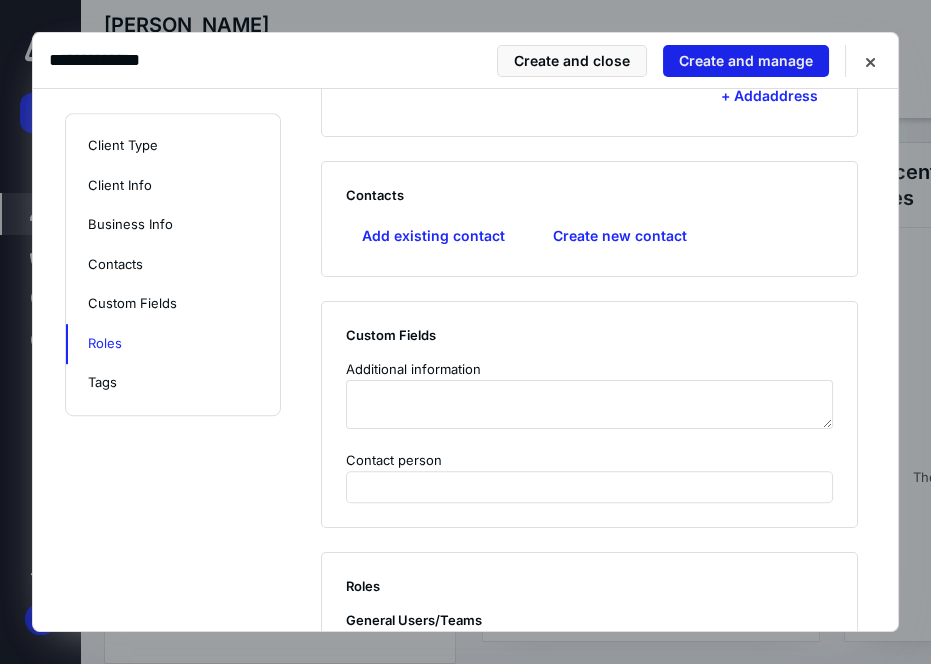 type on "*****" 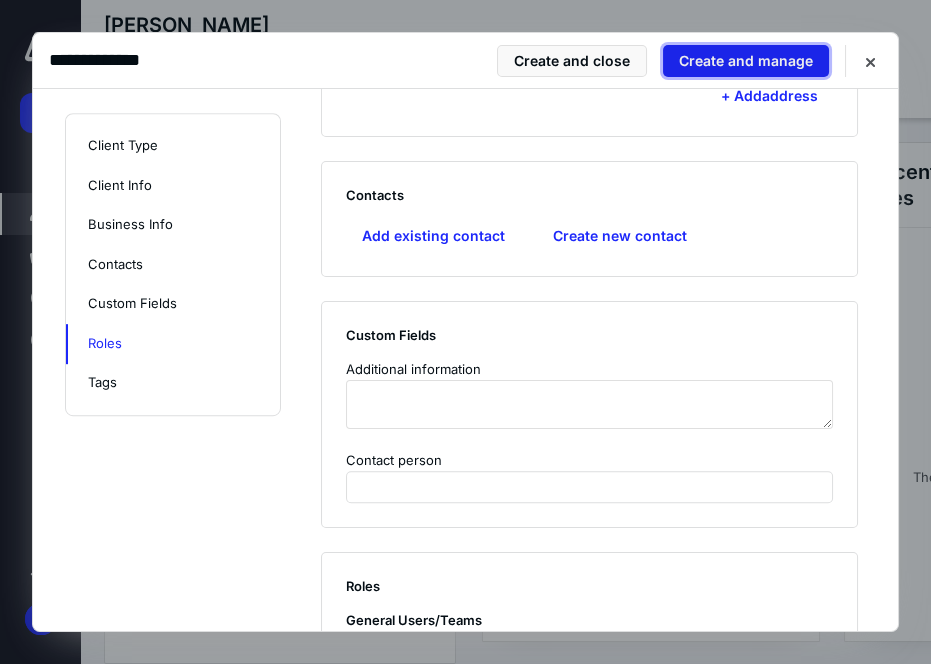 click on "Create and manage" at bounding box center [746, 61] 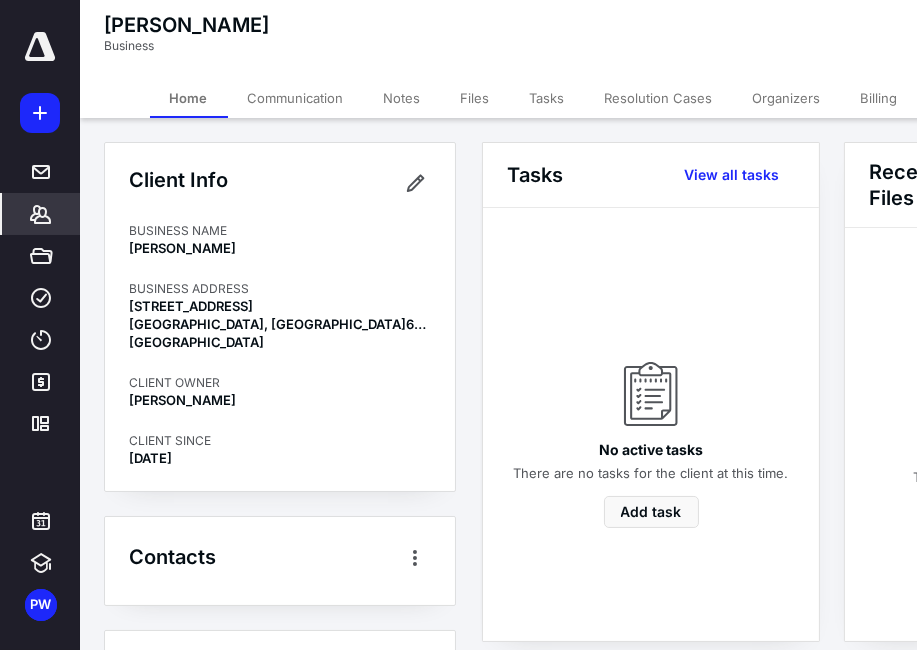 click 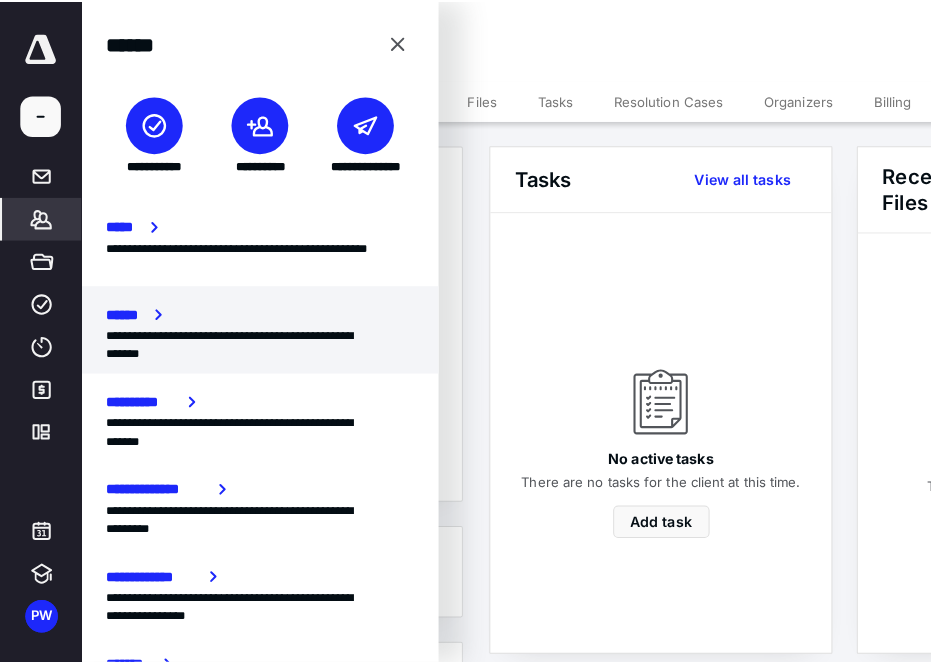 scroll, scrollTop: 232, scrollLeft: 0, axis: vertical 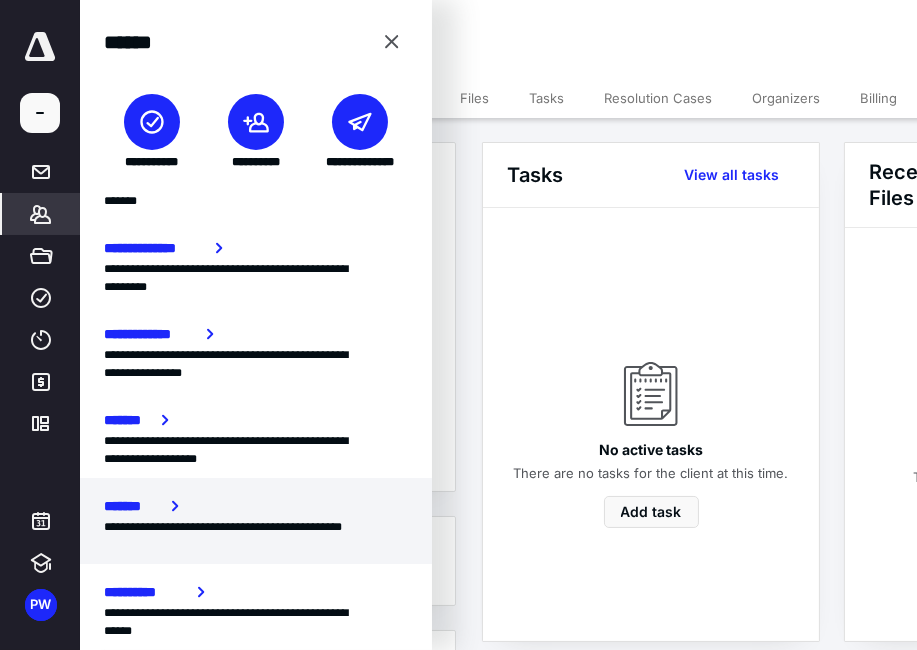 click on "*******" at bounding box center [133, 506] 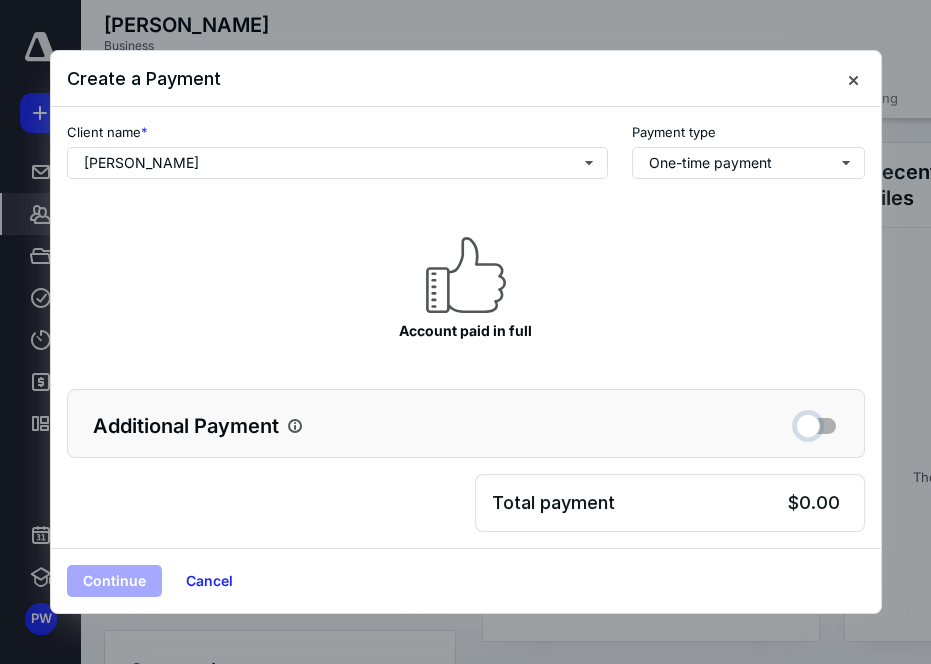 click at bounding box center (816, 423) 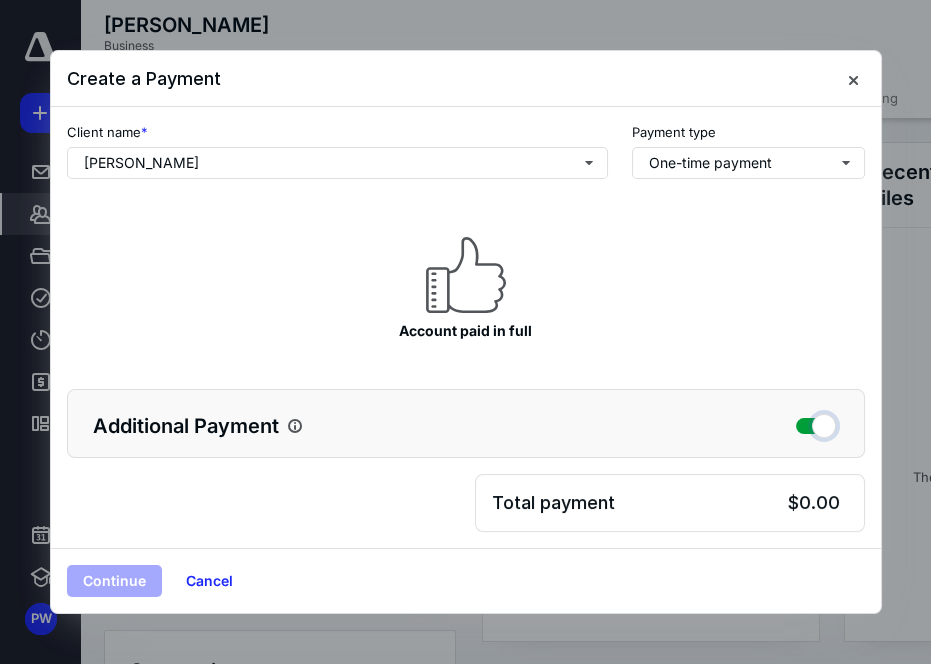 checkbox on "true" 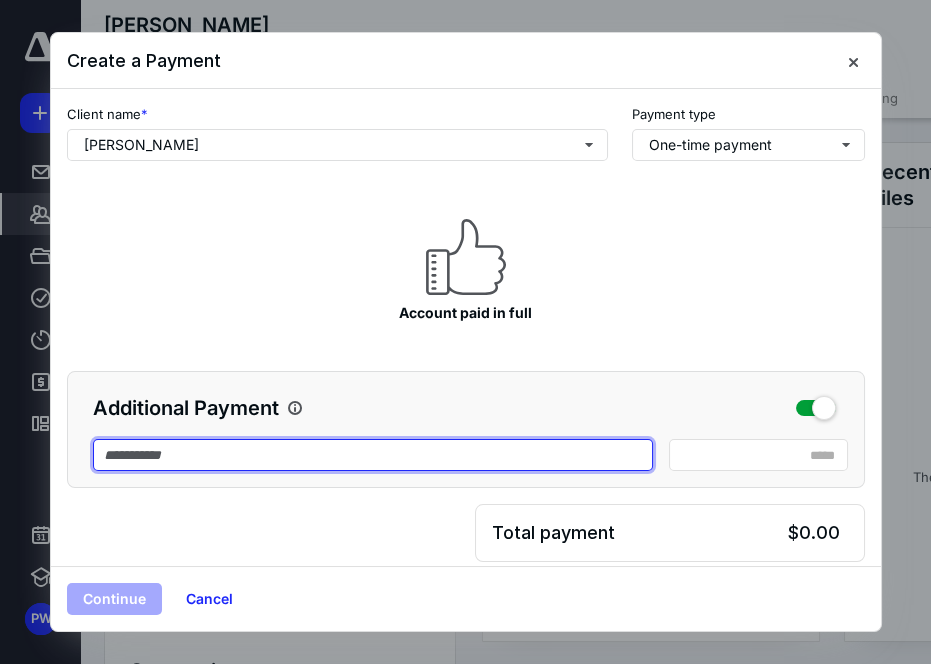 click at bounding box center (373, 455) 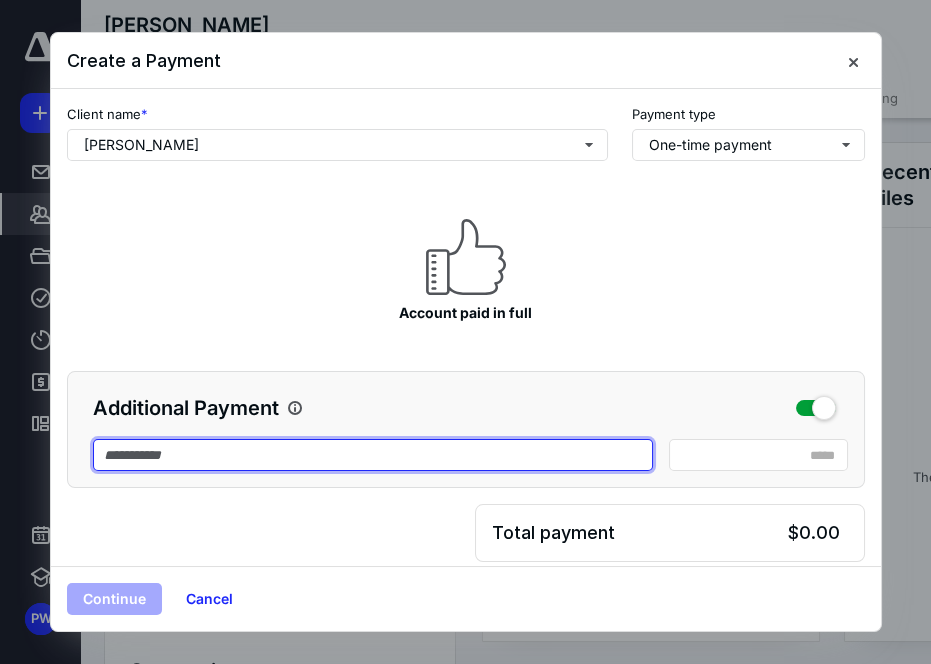 paste on "**********" 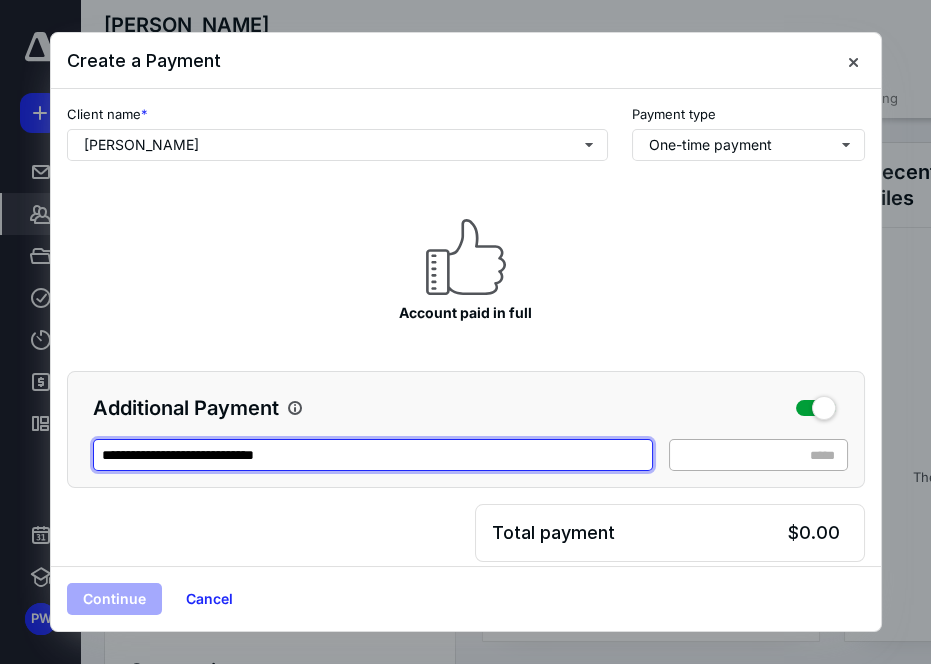 type on "**********" 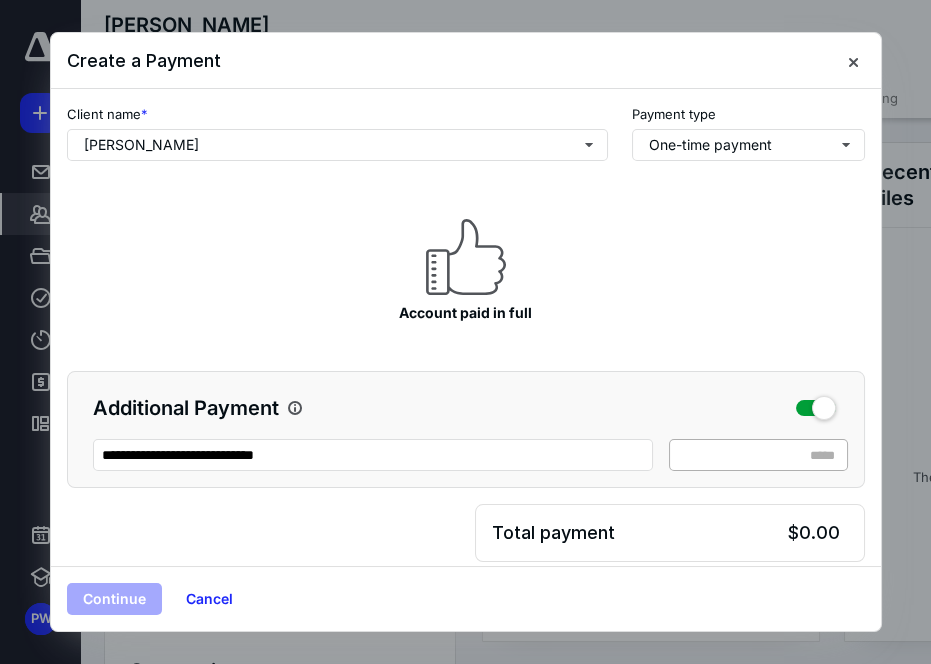 click on "* *****" at bounding box center (758, 455) 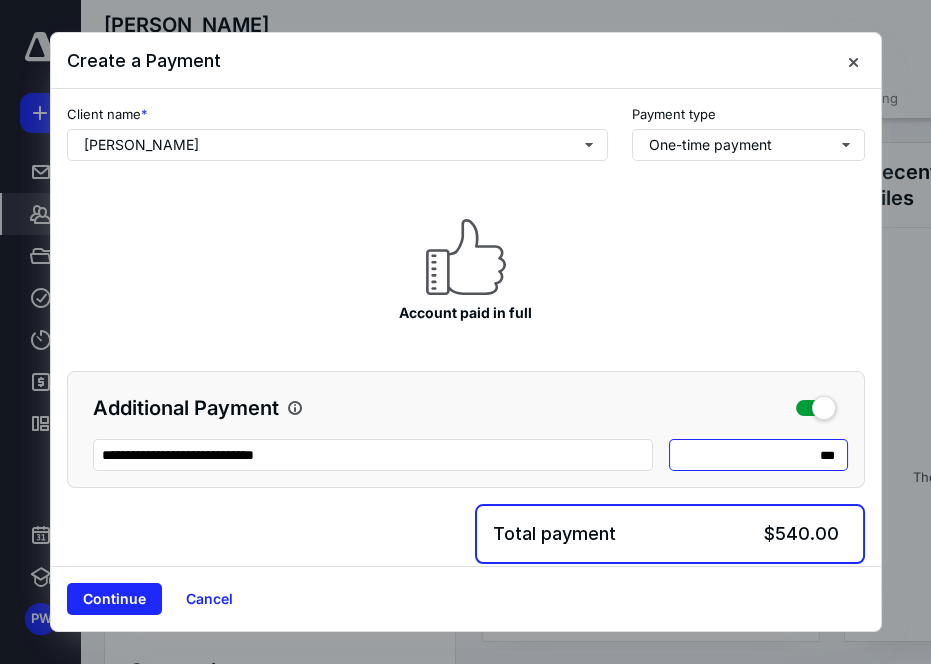 type on "****" 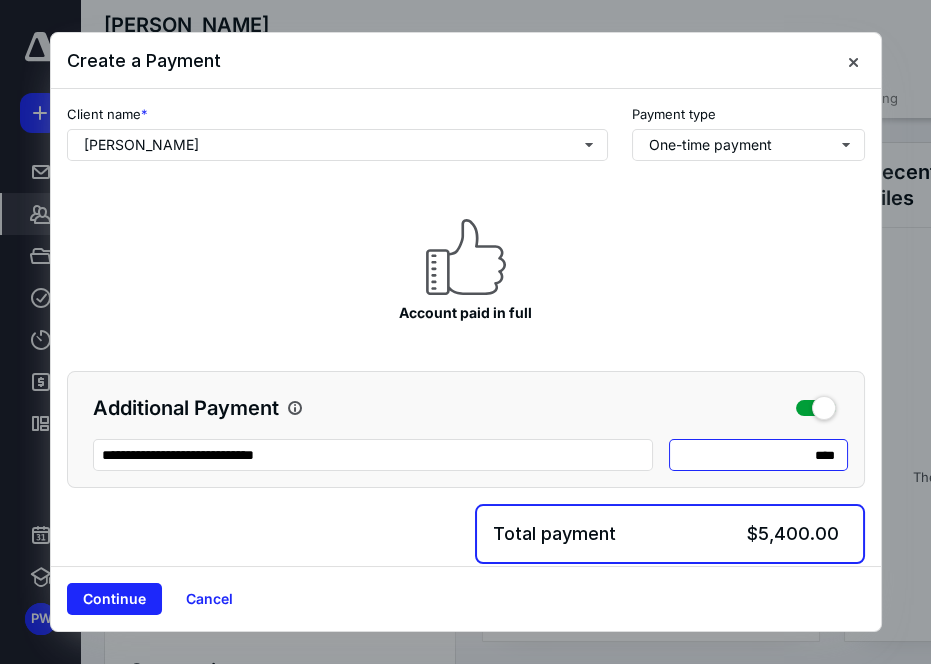 scroll, scrollTop: 11, scrollLeft: 0, axis: vertical 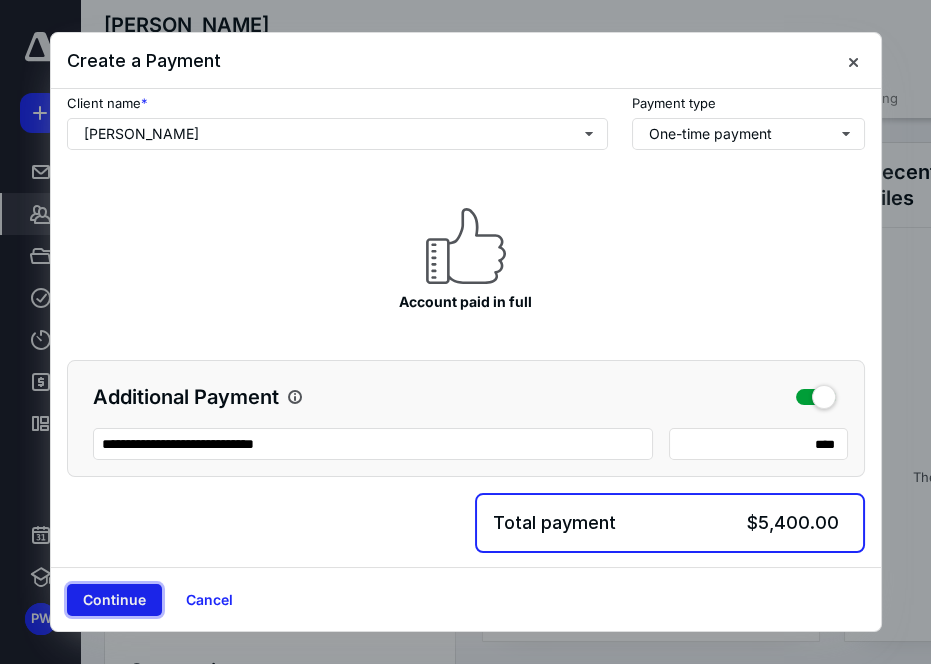 click on "Continue" at bounding box center [114, 600] 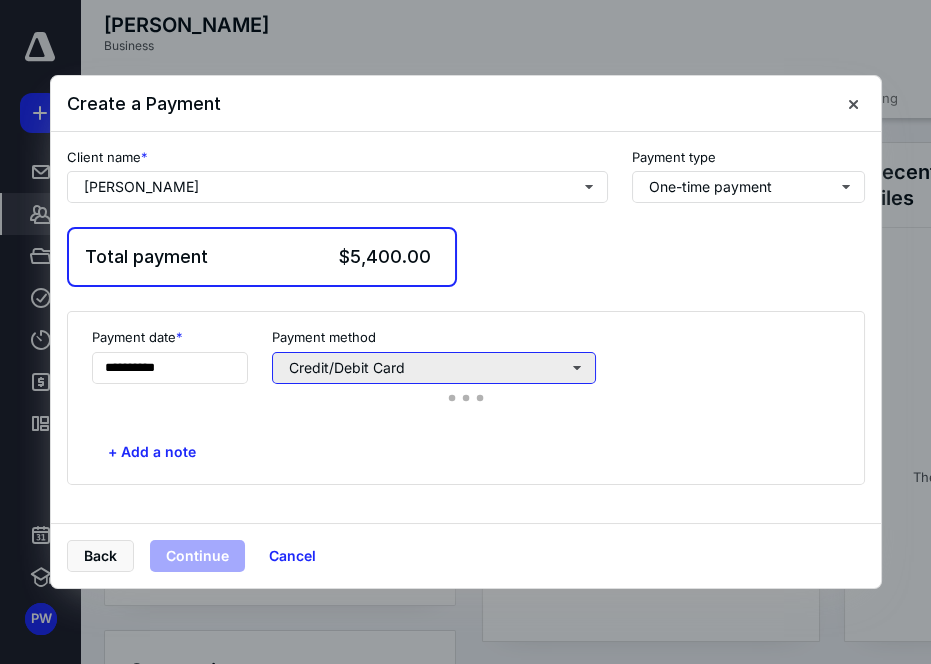 click on "Credit/Debit Card" at bounding box center (434, 368) 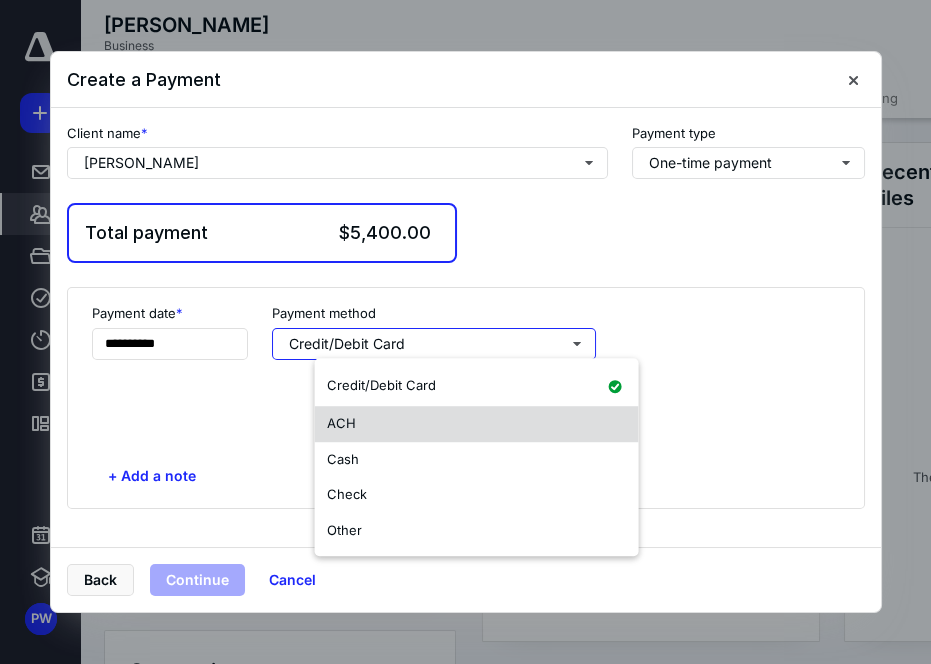 click on "ACH" at bounding box center (477, 424) 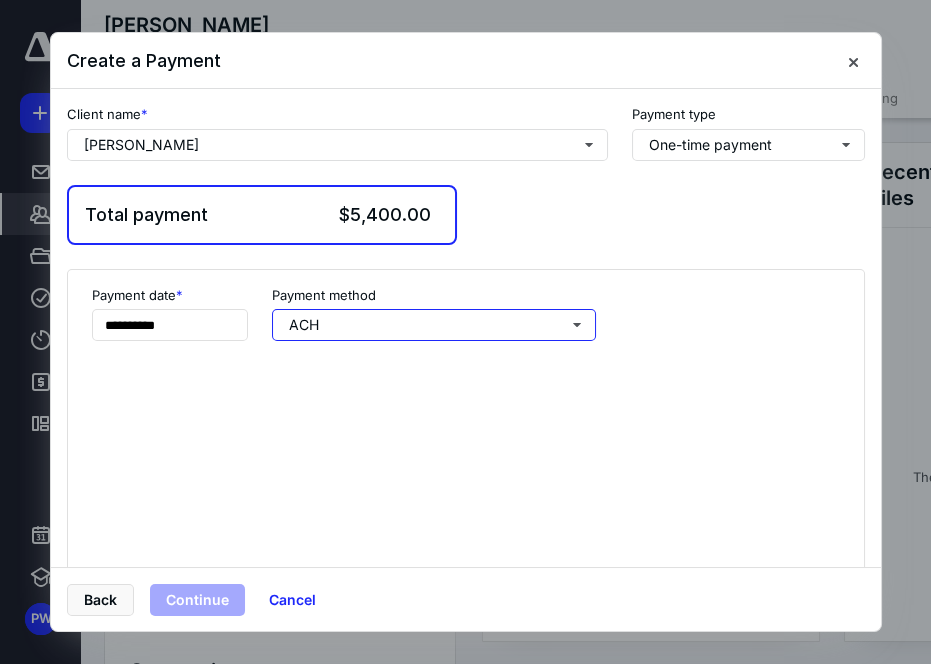 type 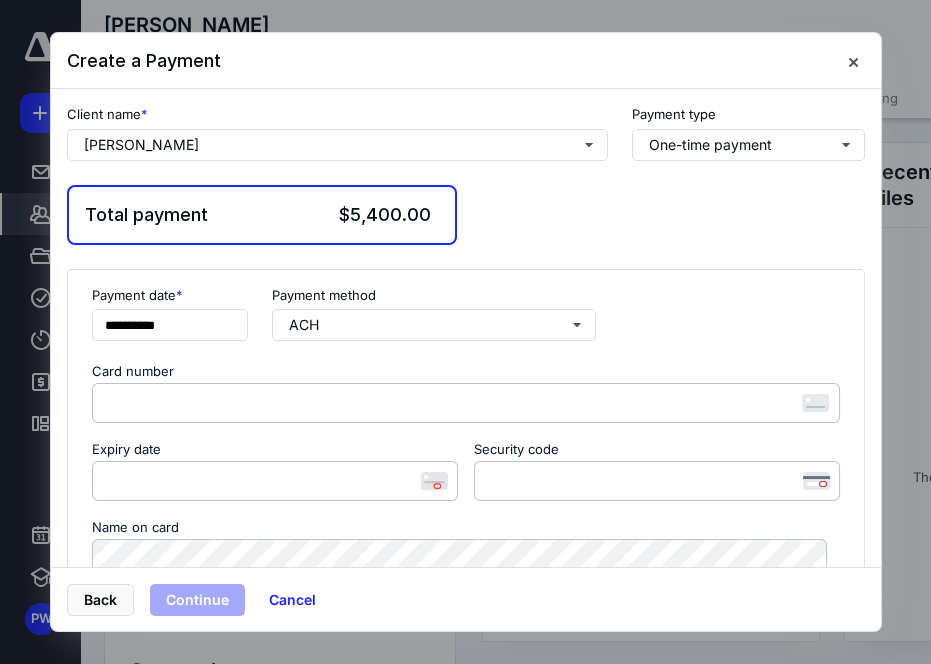 click on "**********" at bounding box center [466, 693] 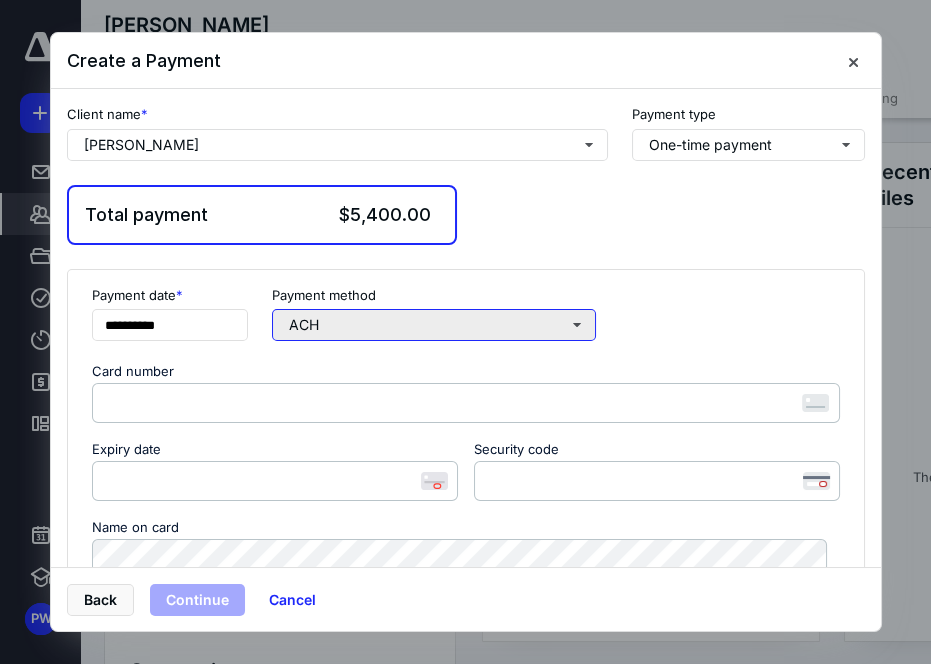 click on "ACH" at bounding box center [434, 325] 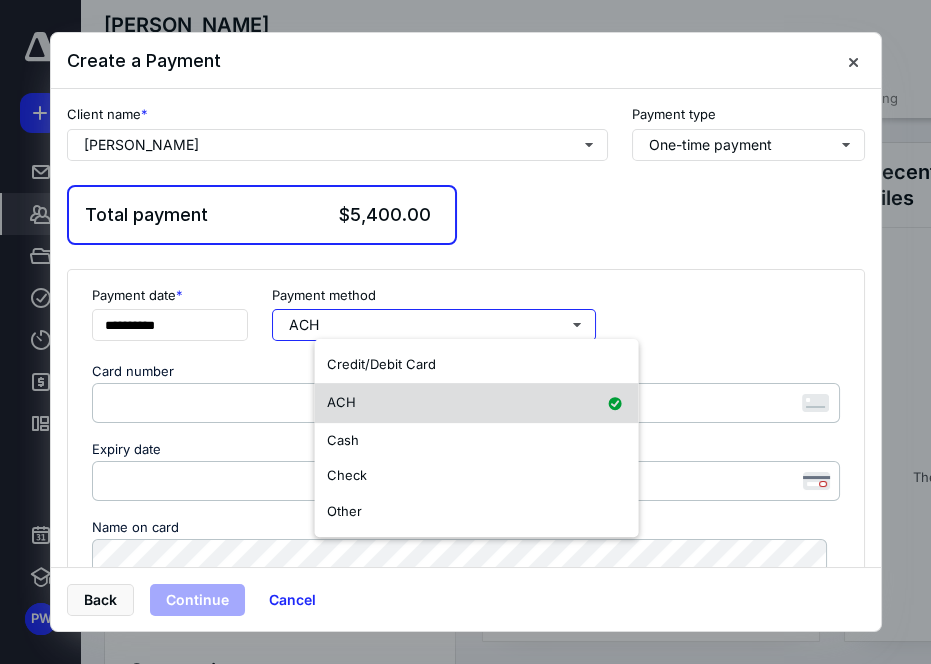 click on "ACH" at bounding box center [477, 403] 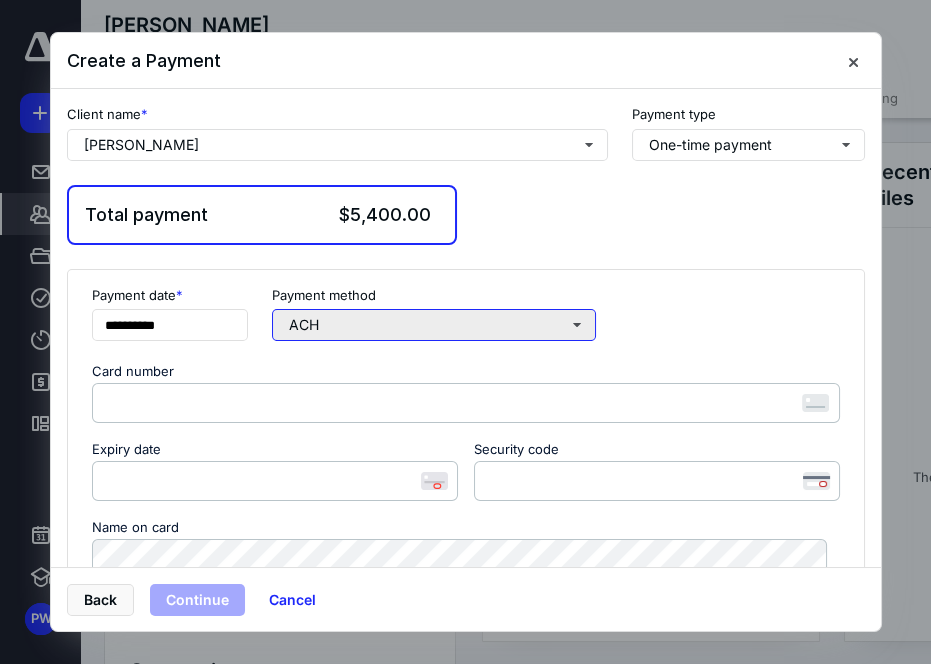 click on "ACH" at bounding box center (434, 325) 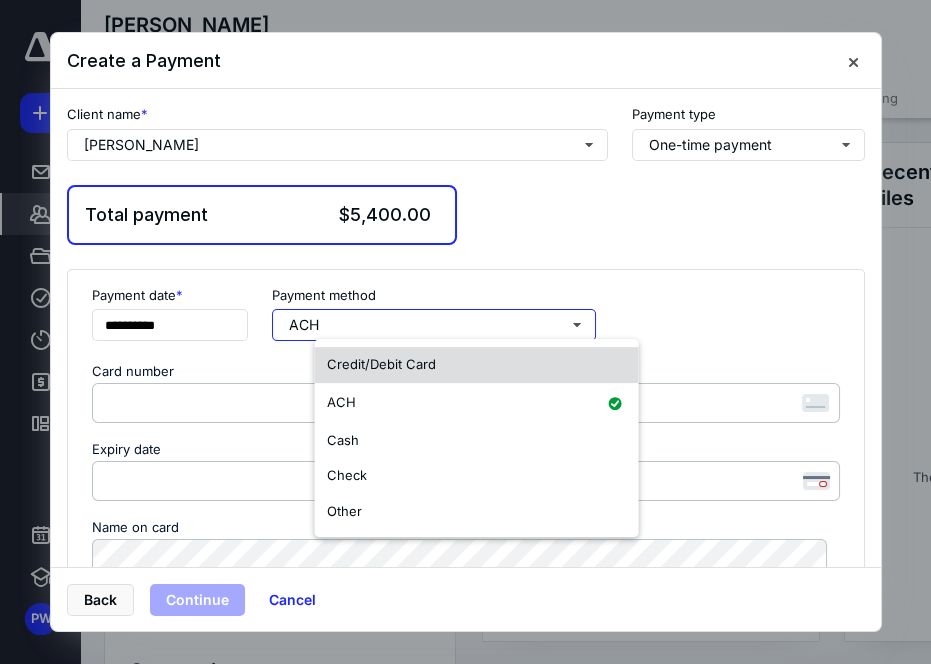 click on "Credit/Debit Card" at bounding box center [477, 365] 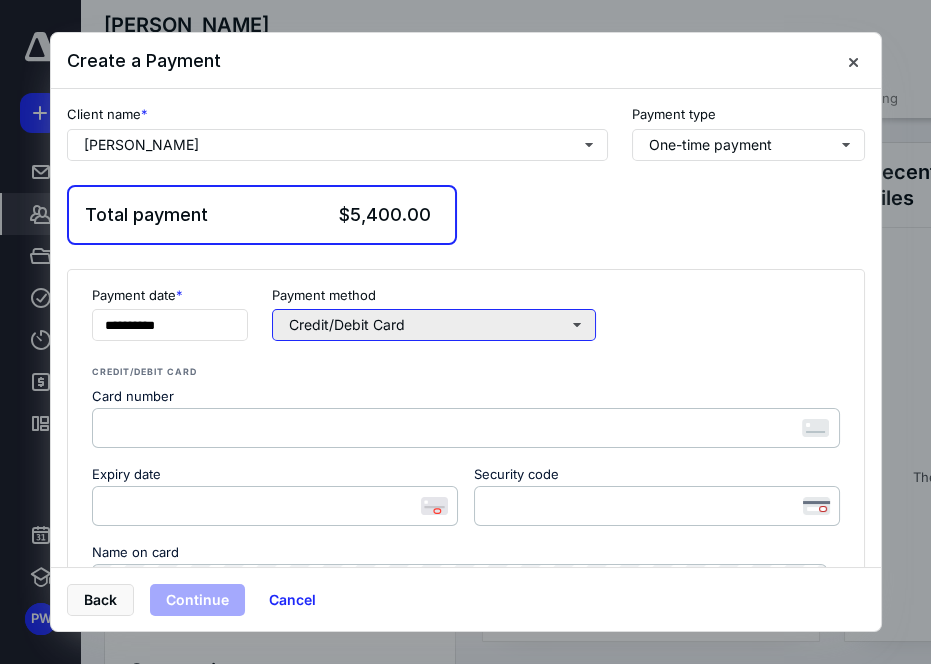 click on "Credit/Debit Card" at bounding box center [434, 325] 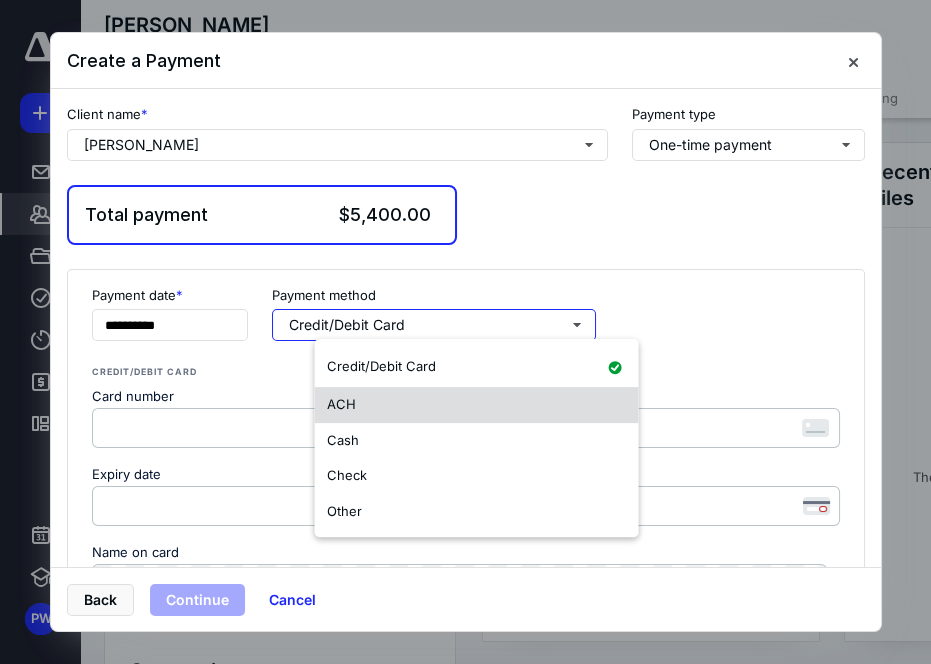 click on "ACH" at bounding box center (477, 405) 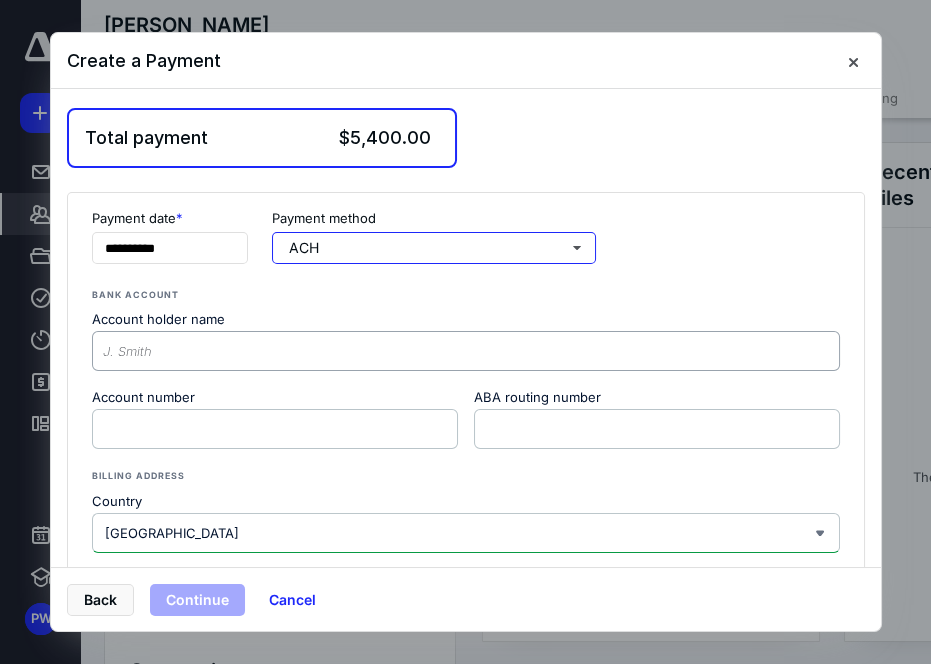 scroll, scrollTop: 84, scrollLeft: 0, axis: vertical 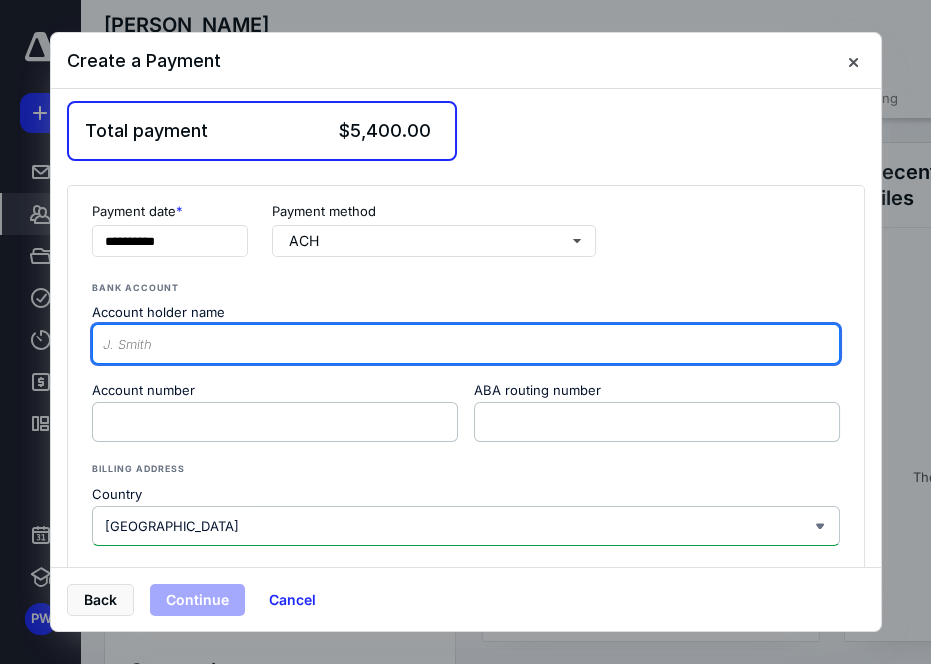 click on "Account holder name" at bounding box center (466, 344) 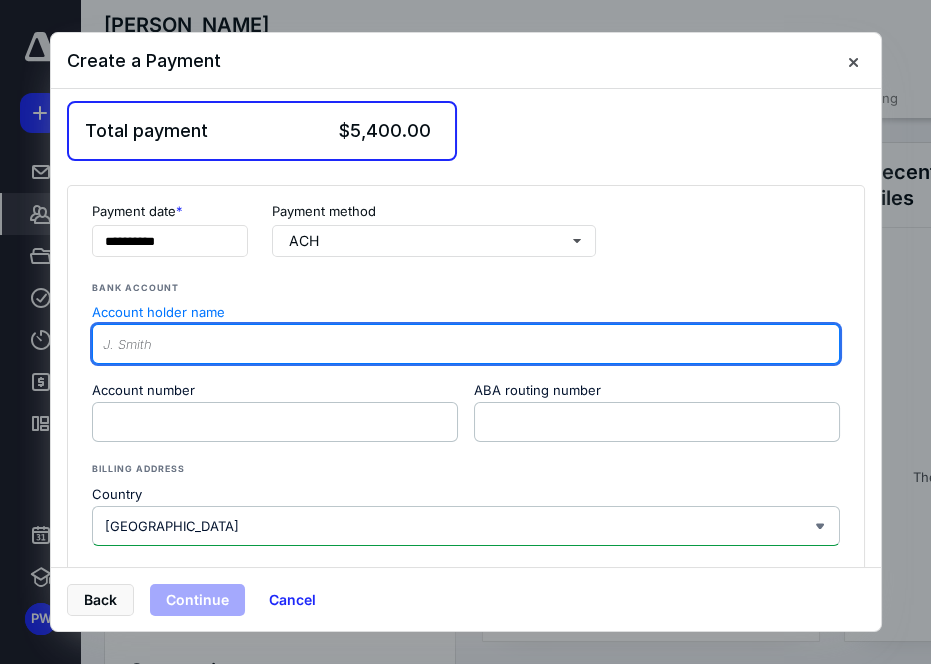 paste on "Sean Brien" 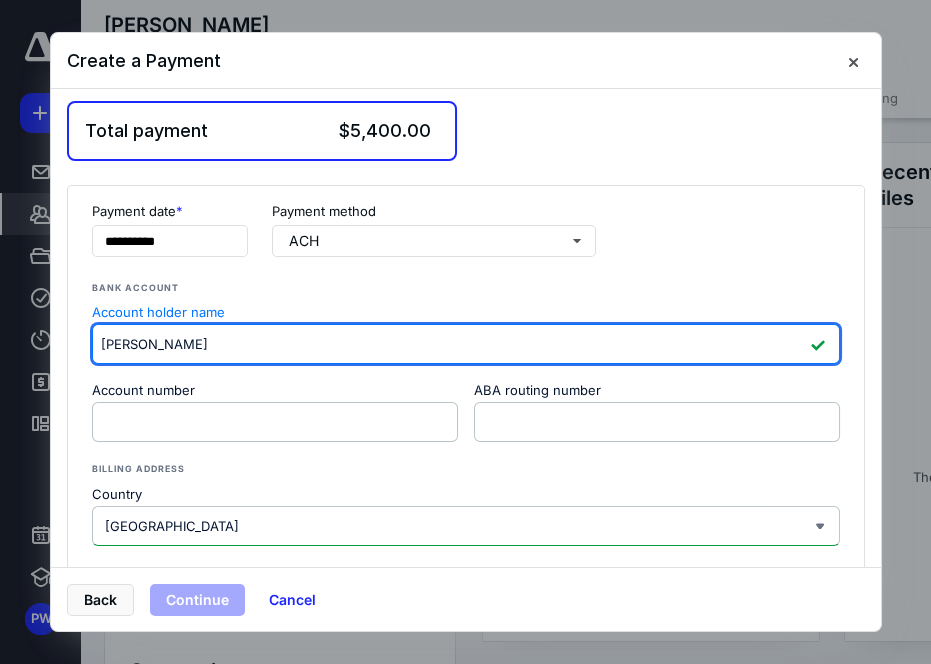 type on "Sean Brien" 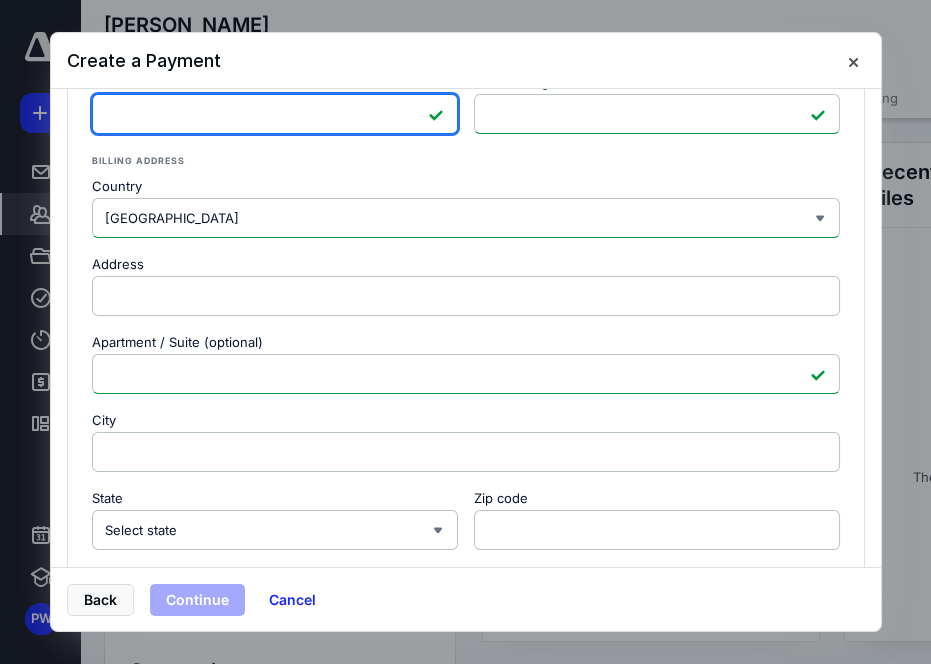 scroll, scrollTop: 410, scrollLeft: 0, axis: vertical 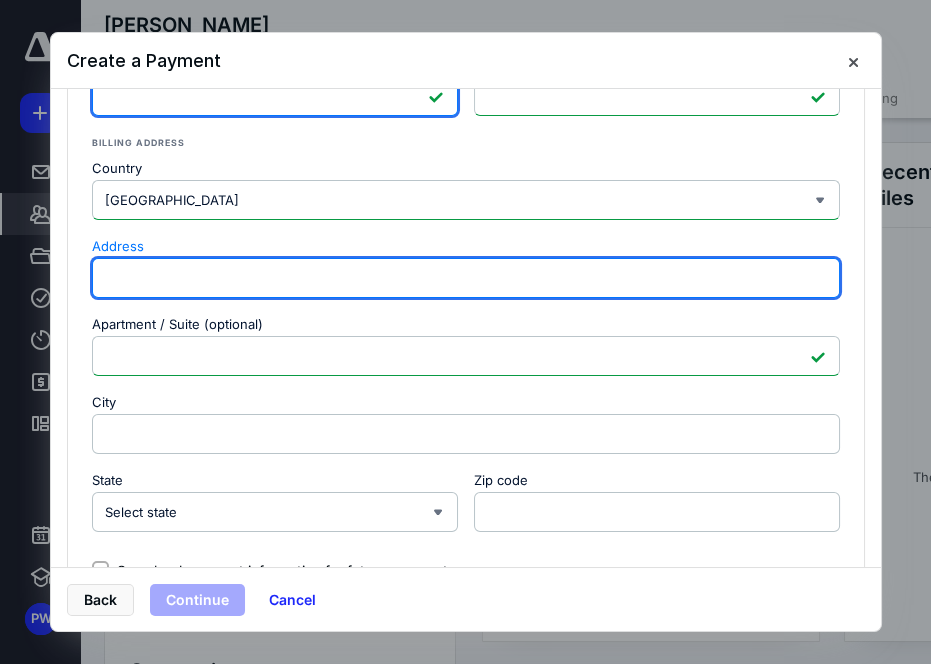 click on "Address" at bounding box center (466, 278) 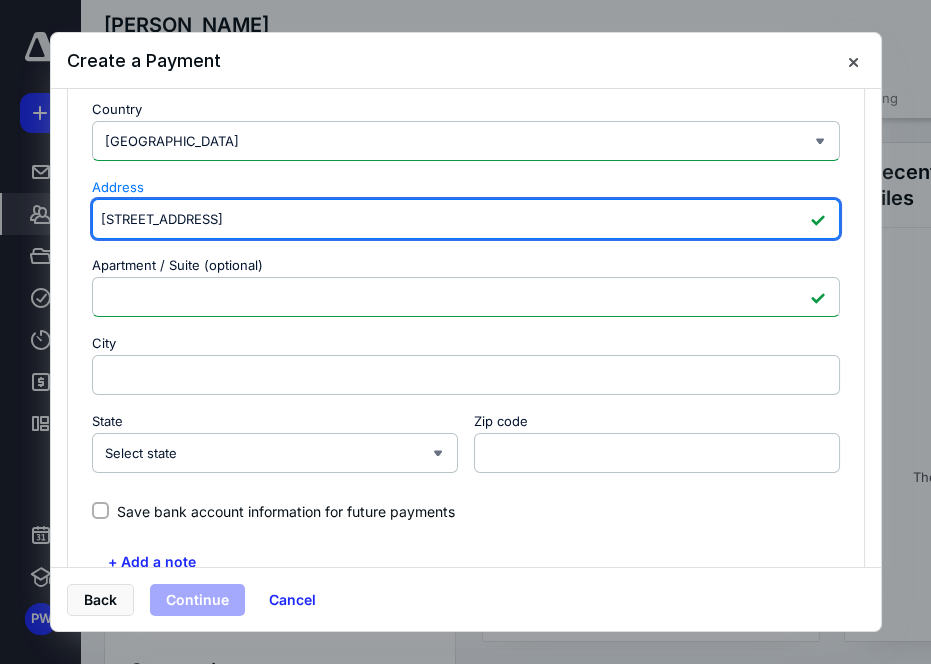 scroll, scrollTop: 472, scrollLeft: 0, axis: vertical 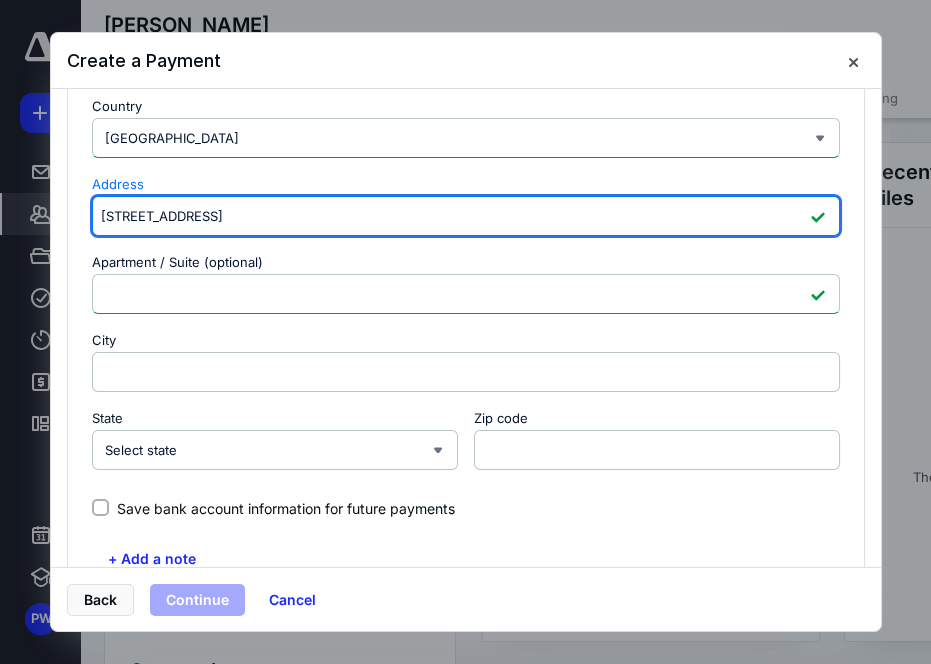 type on "1211 River Terrace Dr" 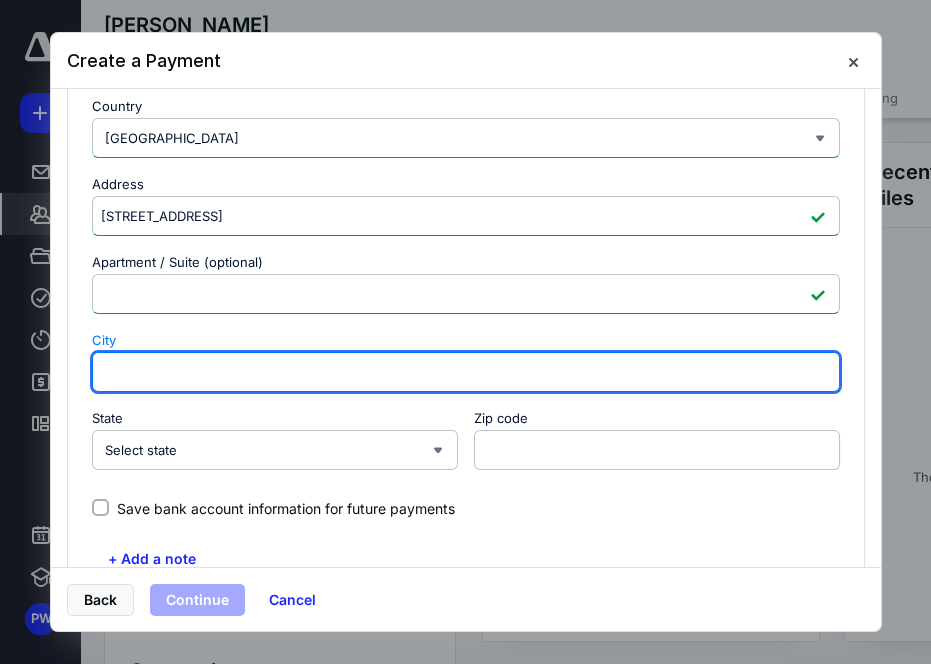 click on "City" at bounding box center [466, 372] 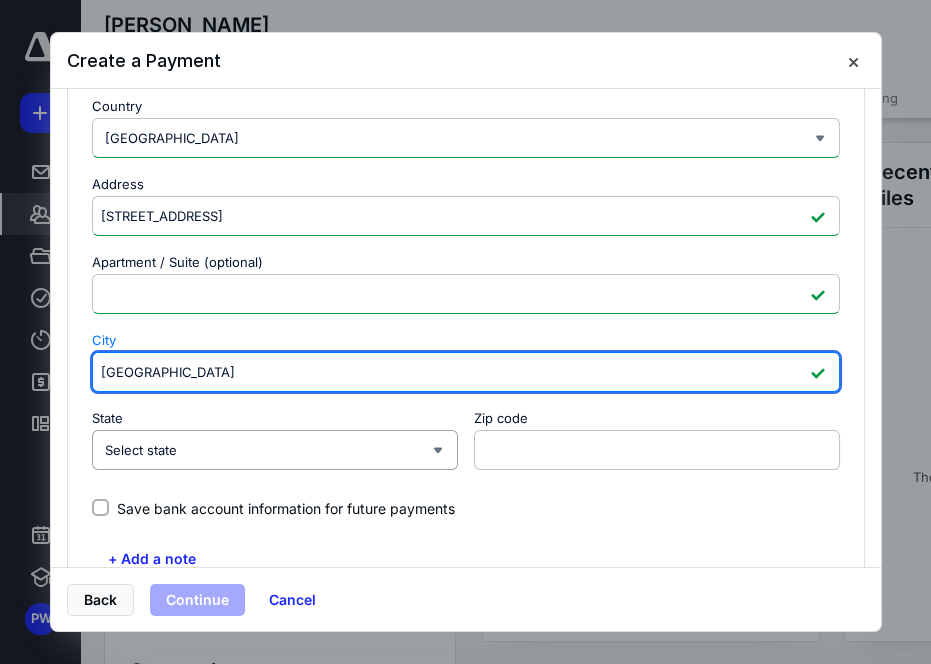 type on "Johnsburg" 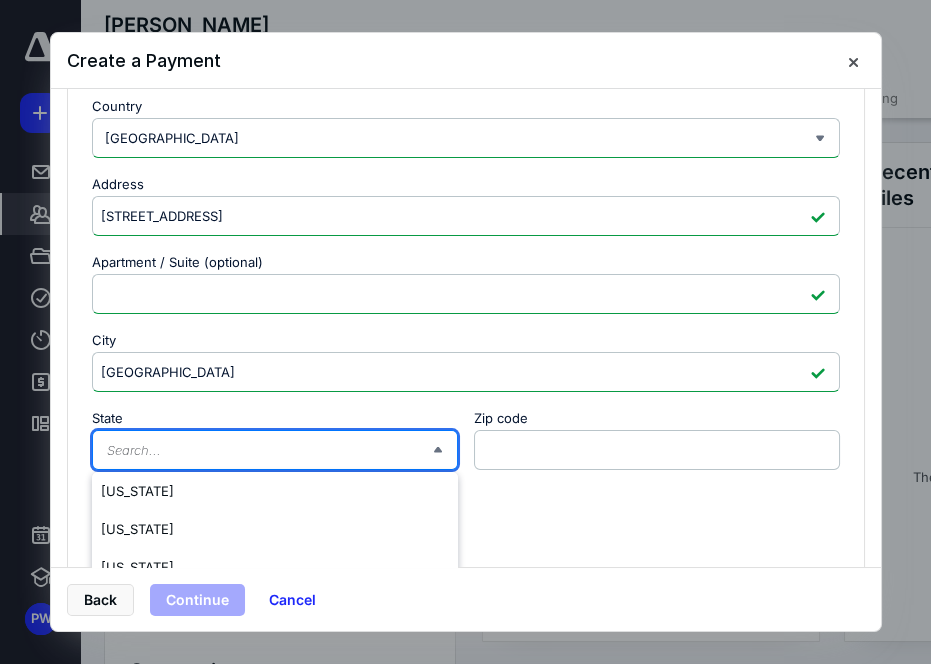 click on "State" at bounding box center (269, 450) 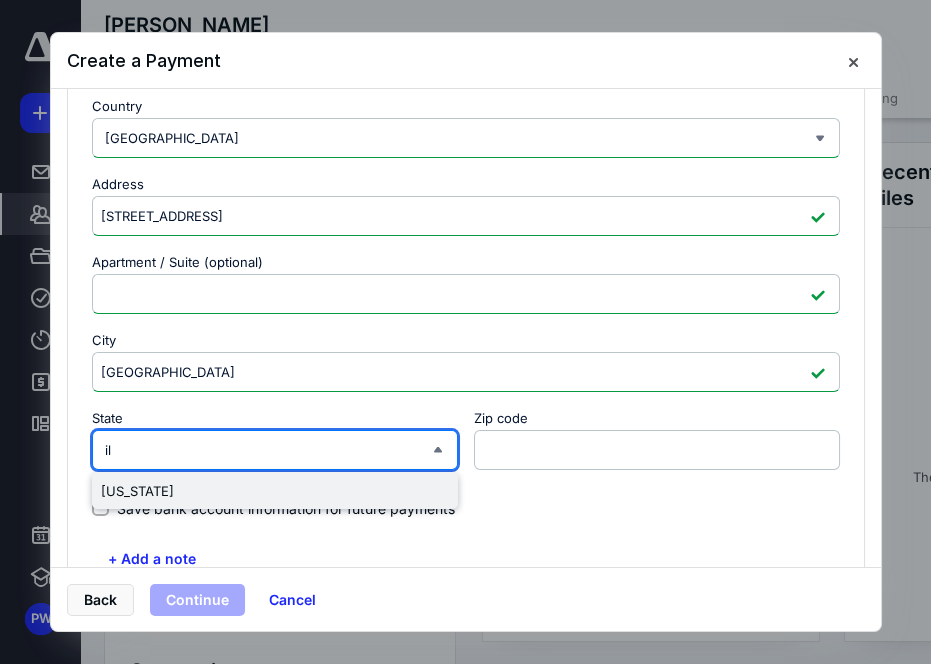 click on "Illinois" at bounding box center (275, 491) 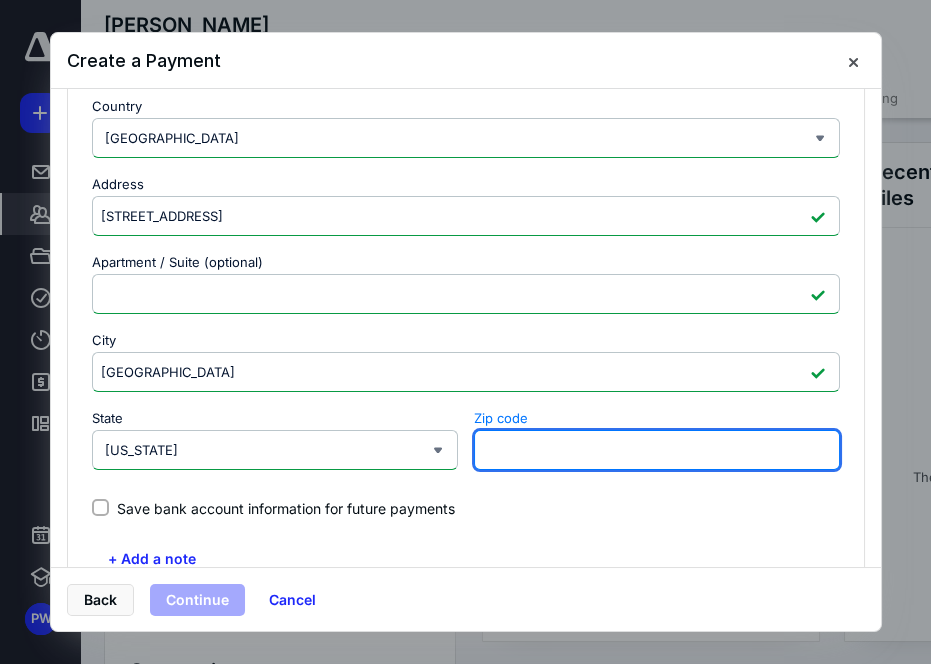 click on "Zip code" at bounding box center [657, 450] 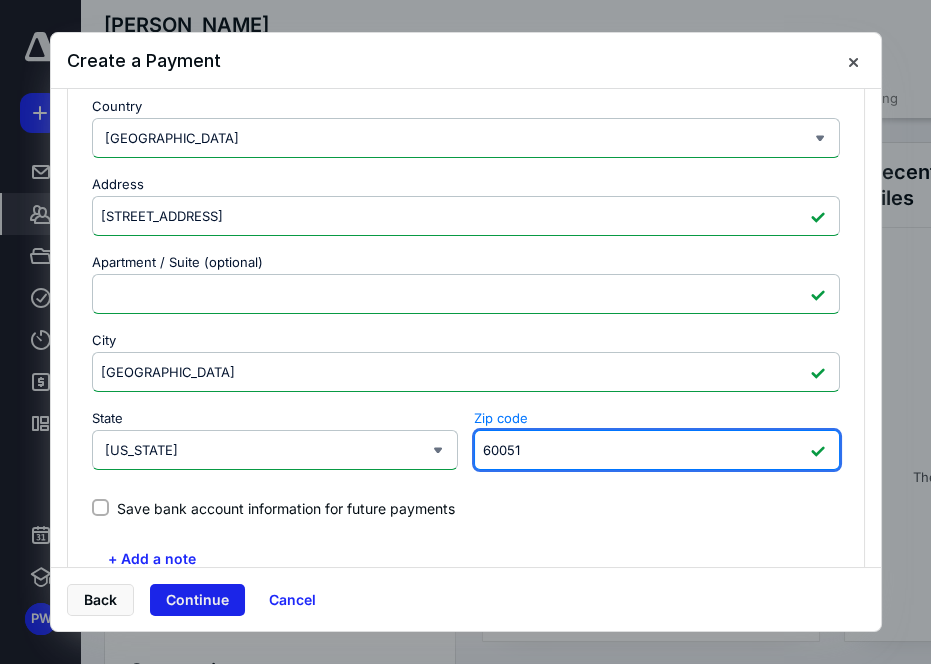 type on "60051" 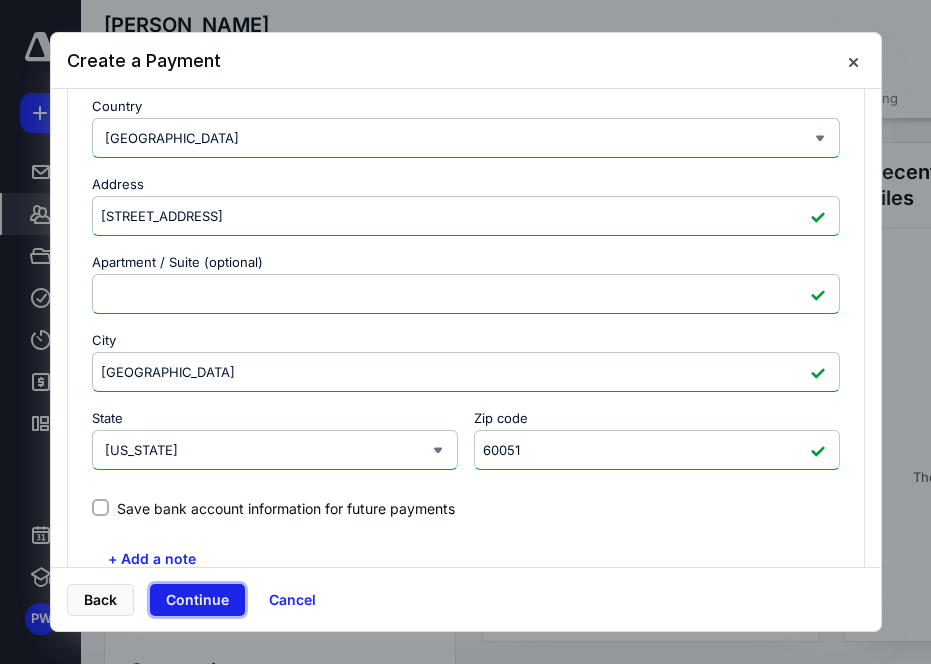 click on "Continue" at bounding box center [197, 600] 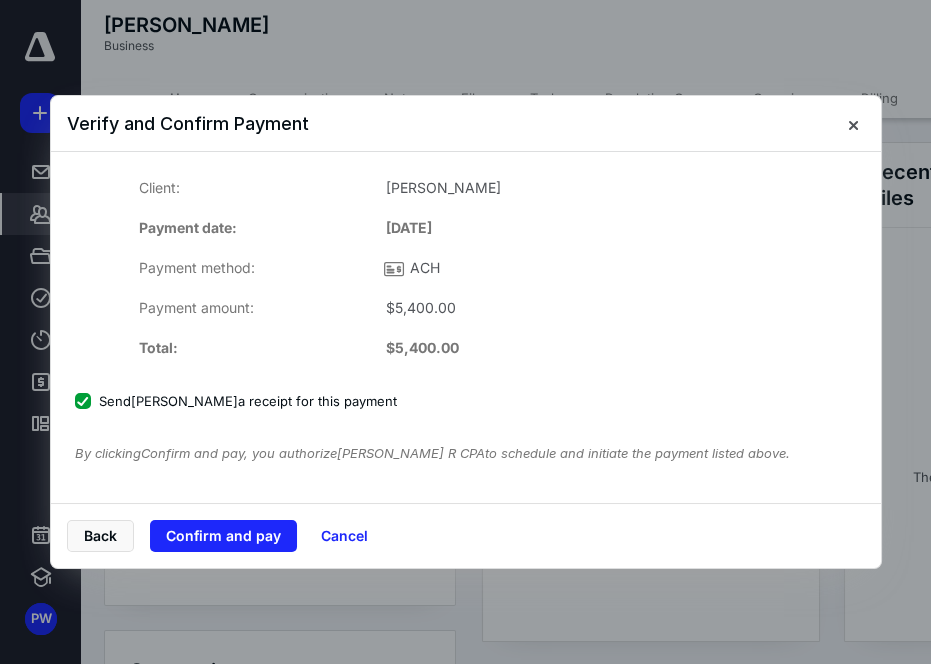 click on "Back Confirm and pay Cancel" at bounding box center (466, 535) 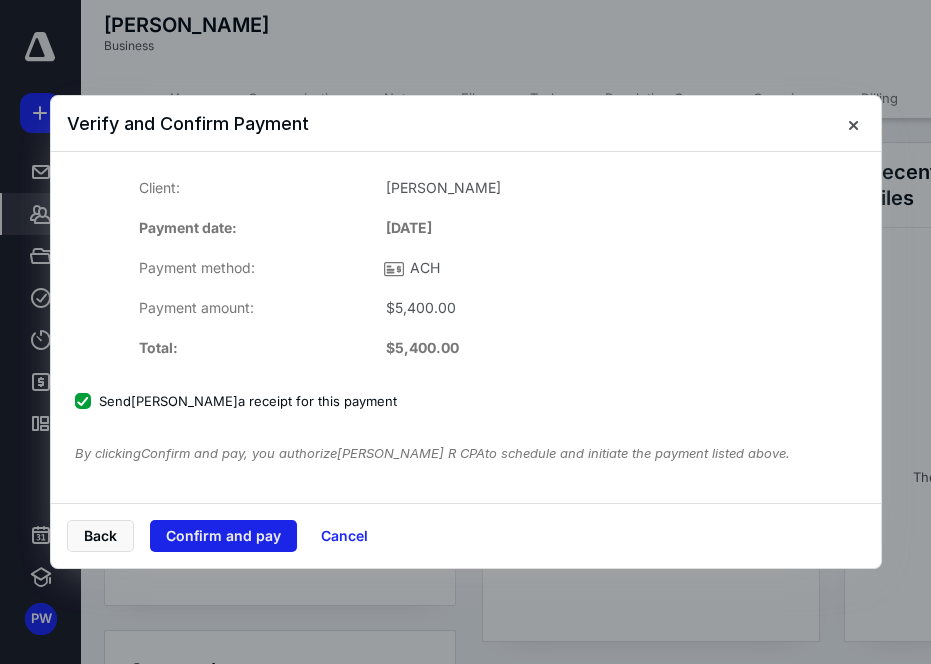 click on "Confirm and pay" at bounding box center (223, 536) 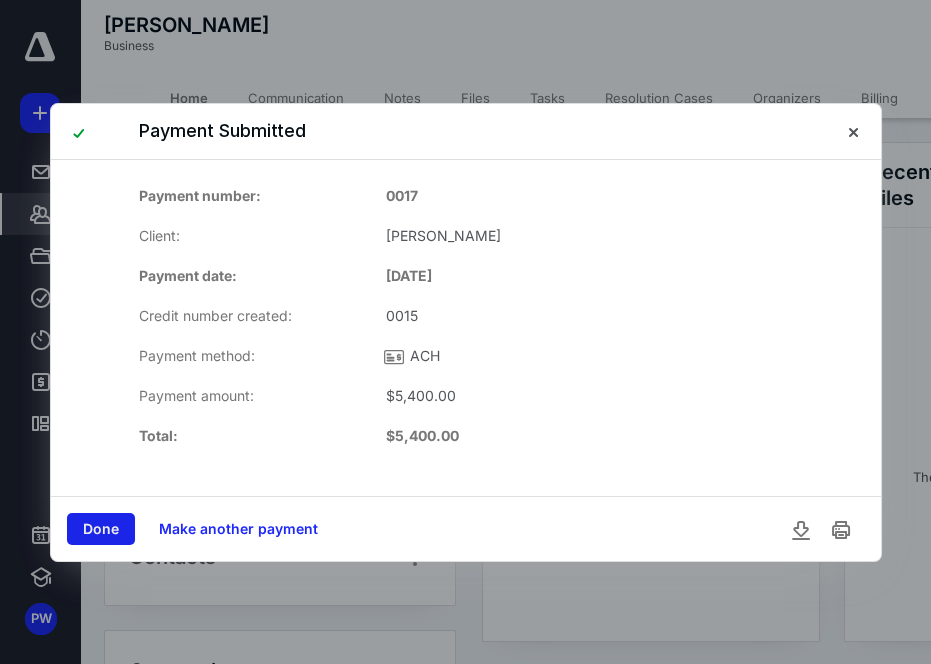 click on "Done" at bounding box center (101, 529) 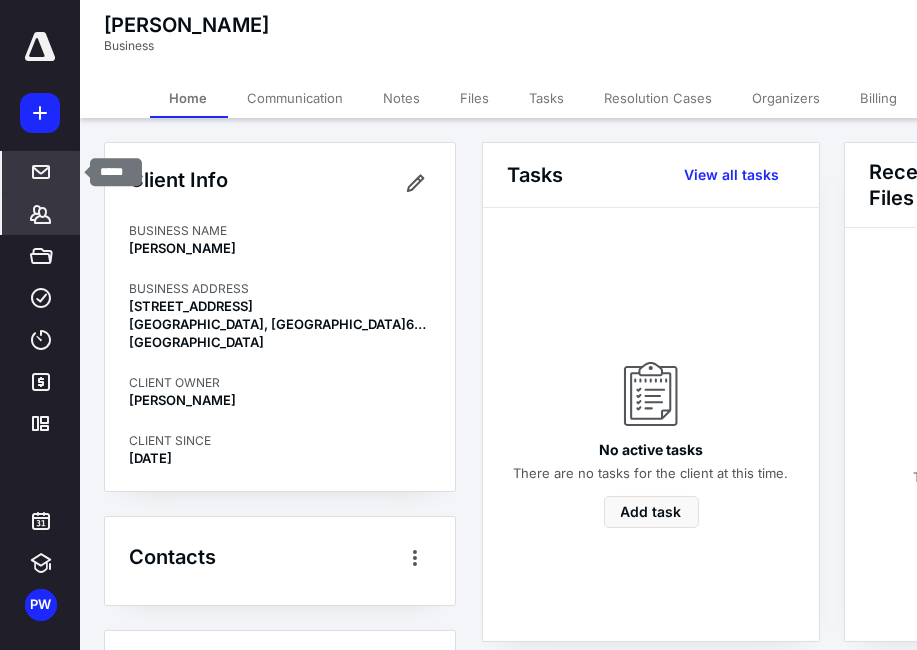 click 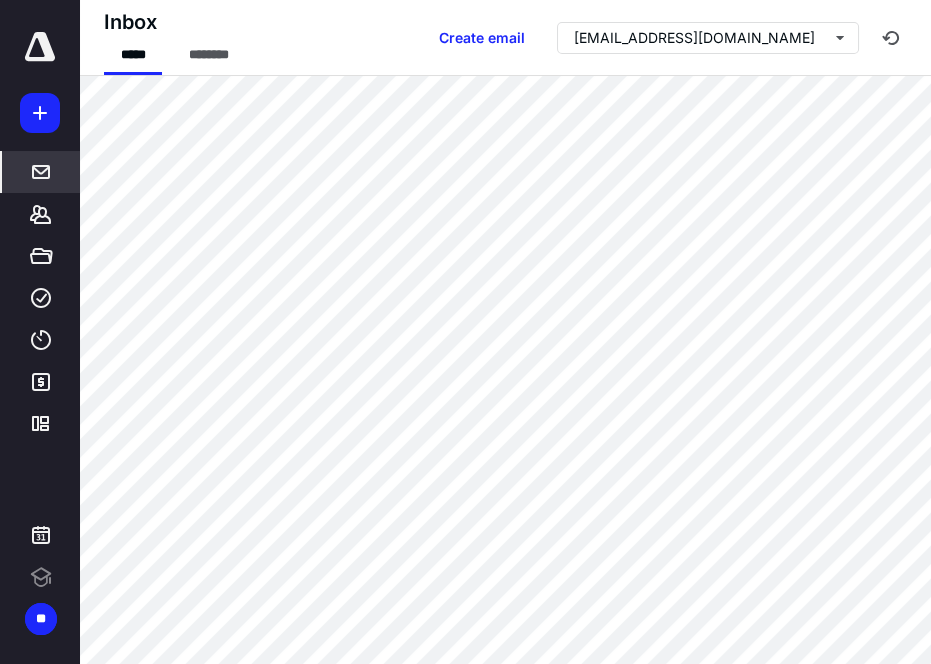 scroll, scrollTop: 0, scrollLeft: 0, axis: both 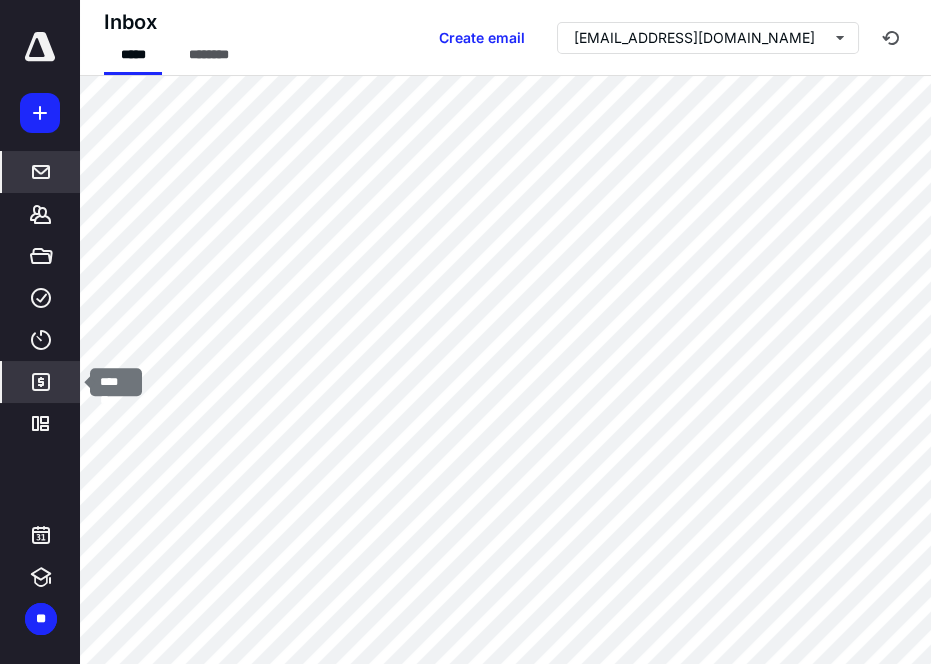 click 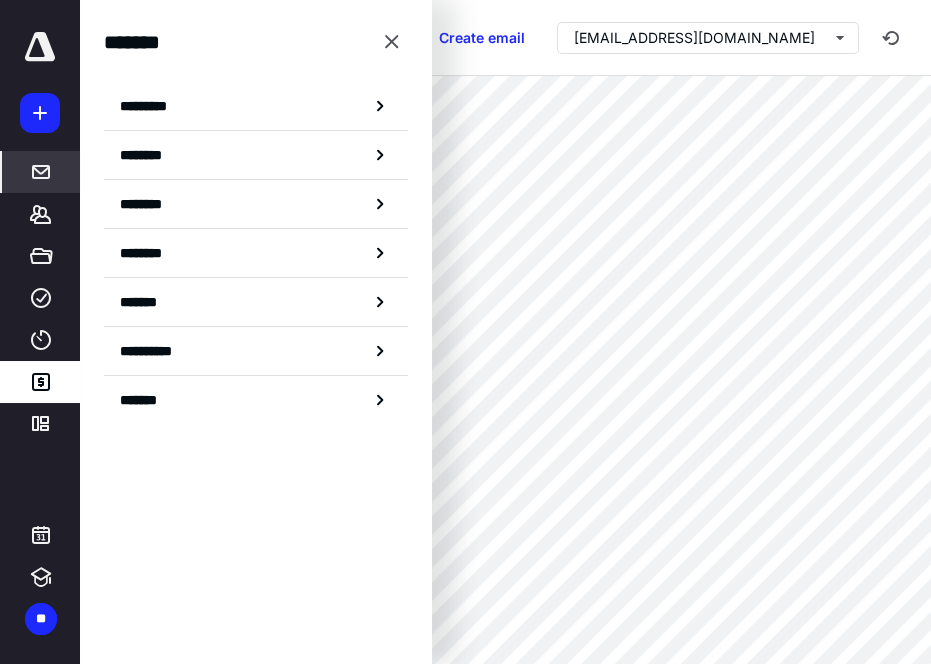 click 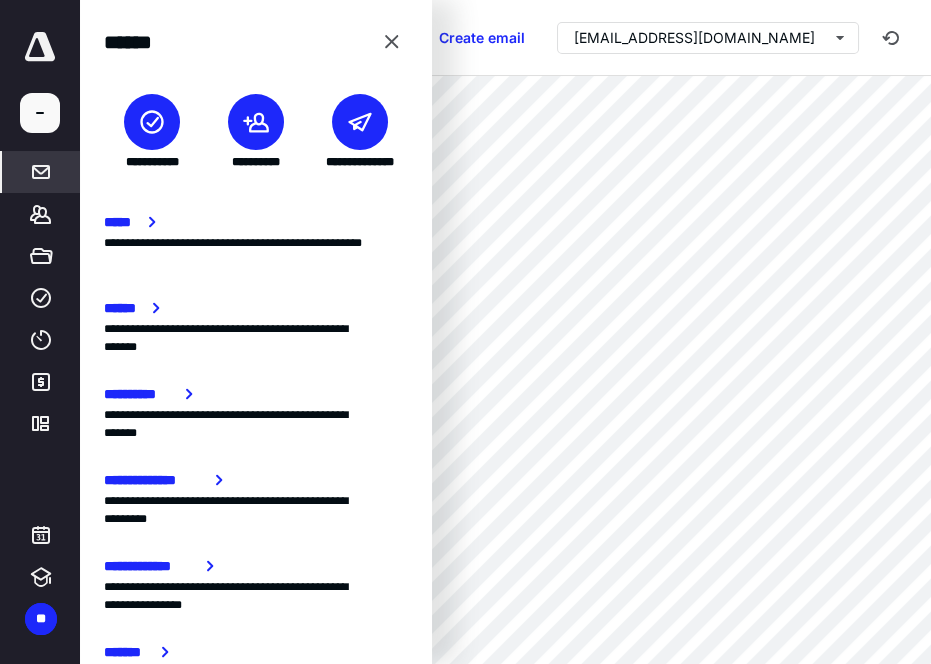 click 